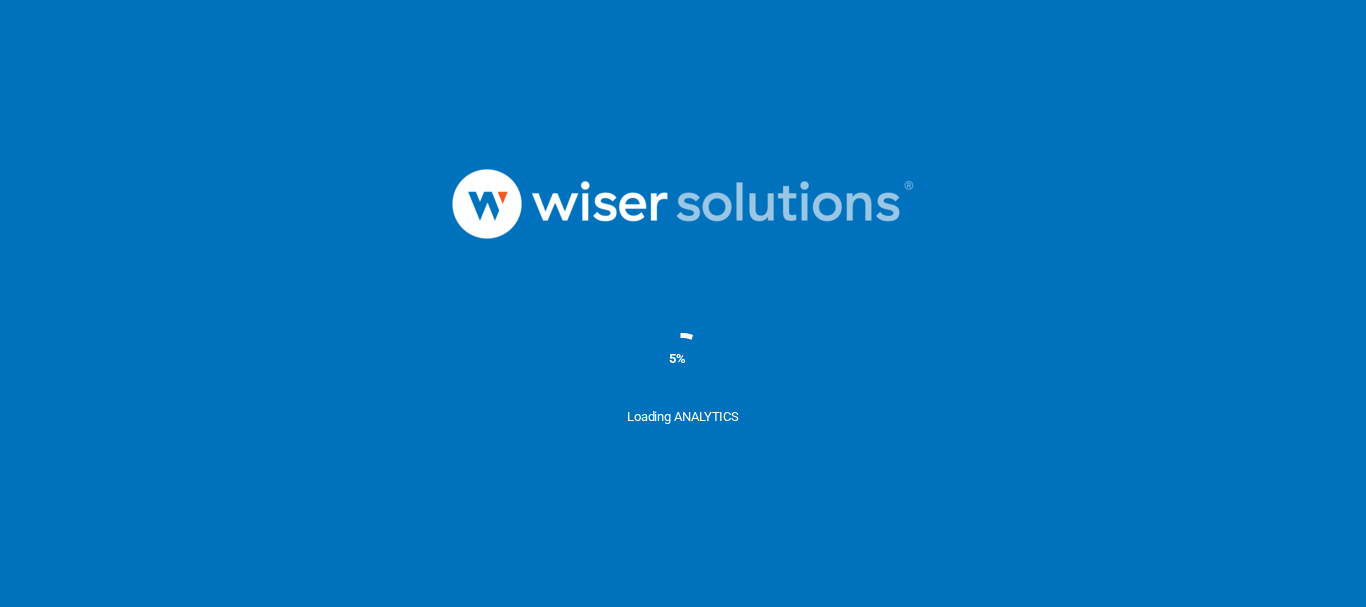 scroll, scrollTop: 0, scrollLeft: 0, axis: both 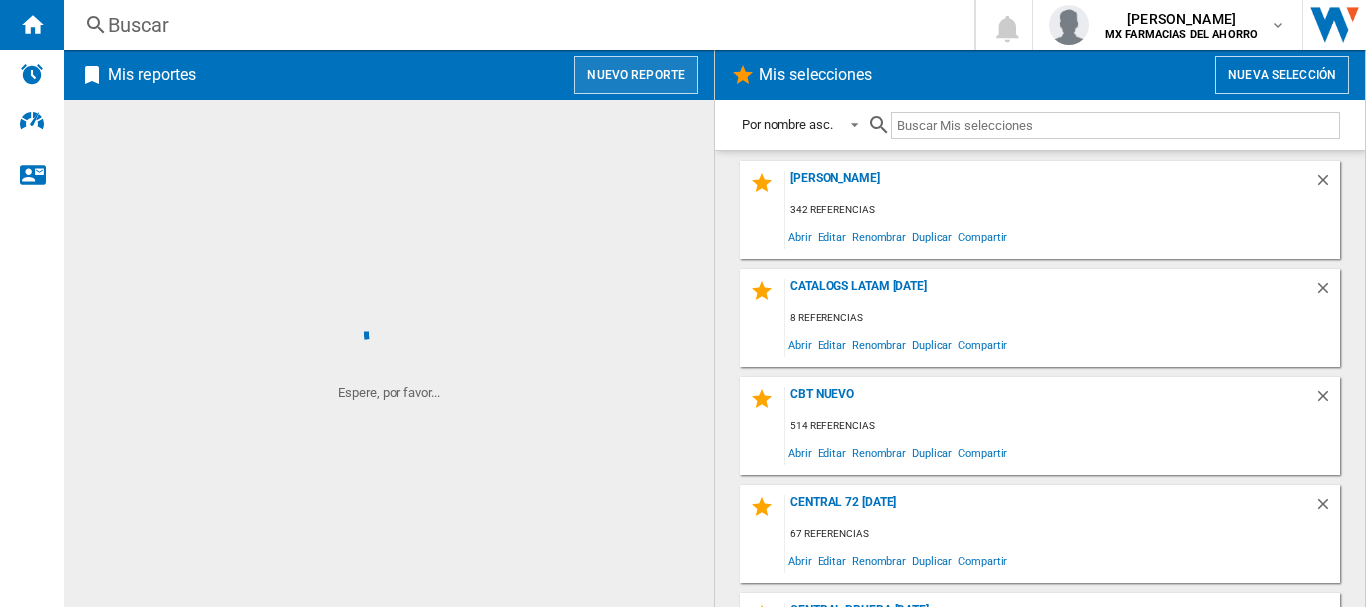 click on "Nuevo reporte" at bounding box center (636, 75) 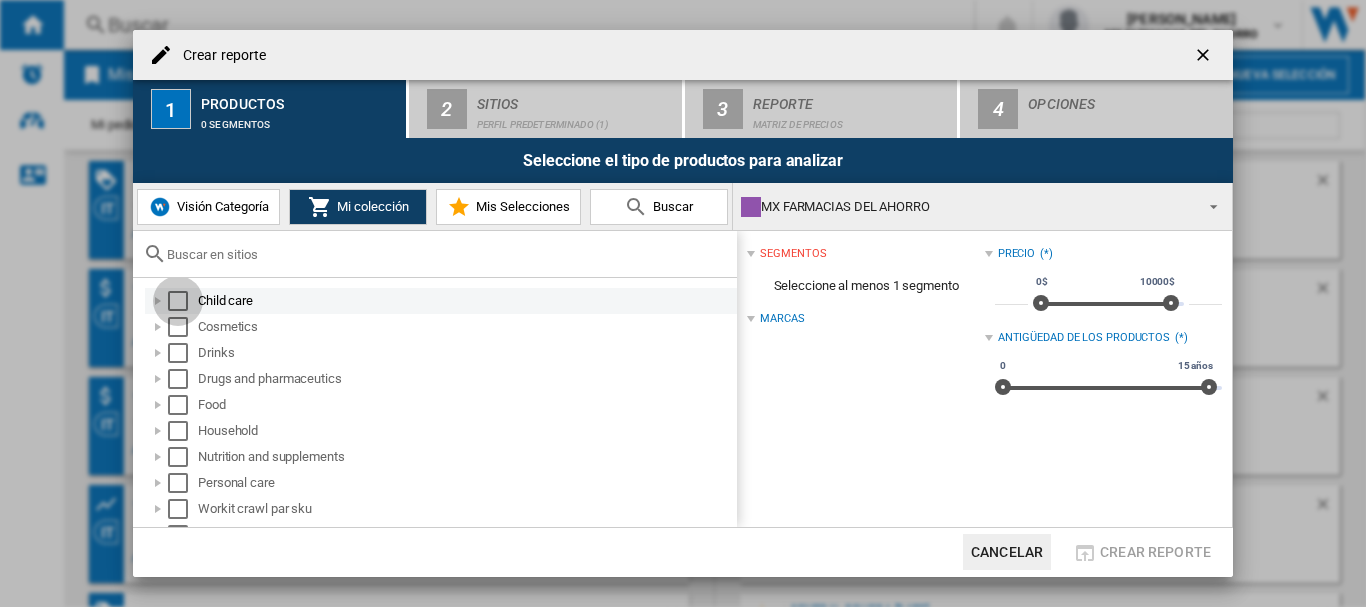 click at bounding box center [178, 301] 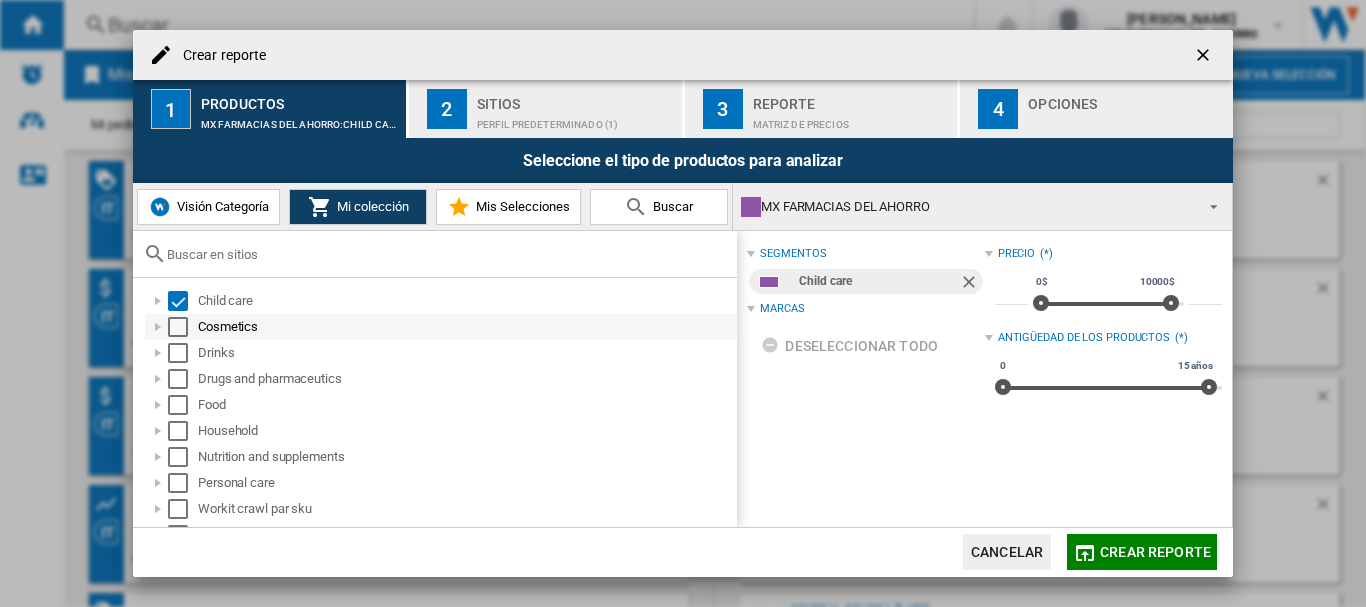 click at bounding box center [178, 327] 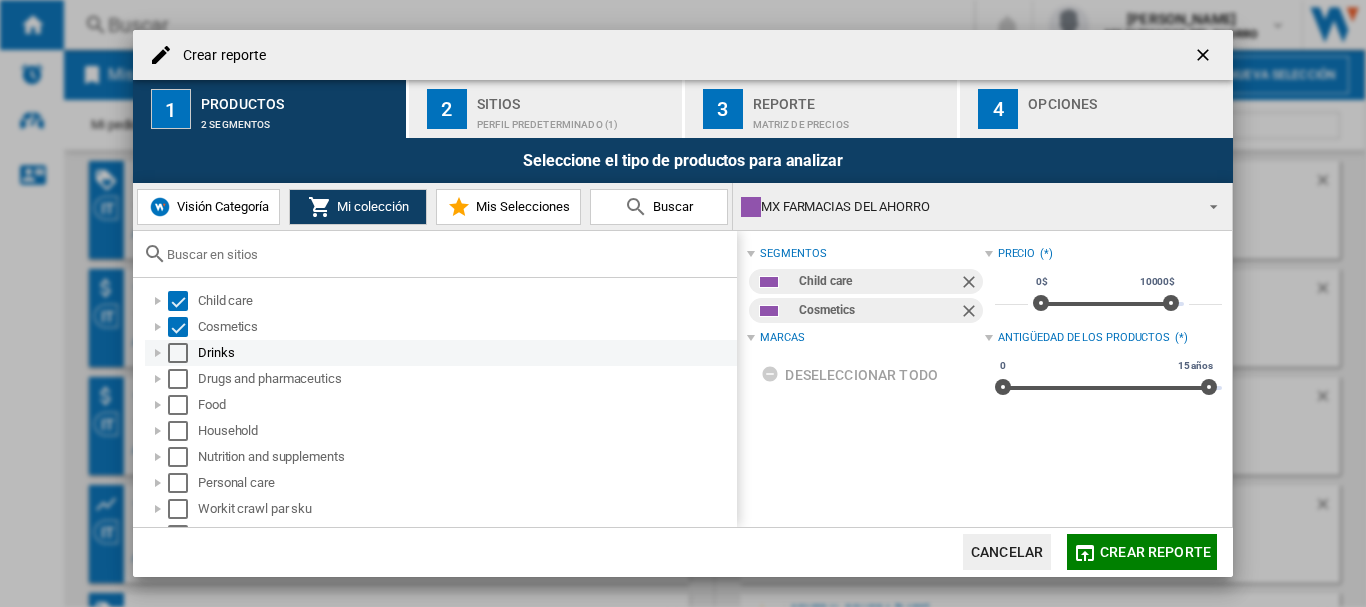 click at bounding box center (178, 353) 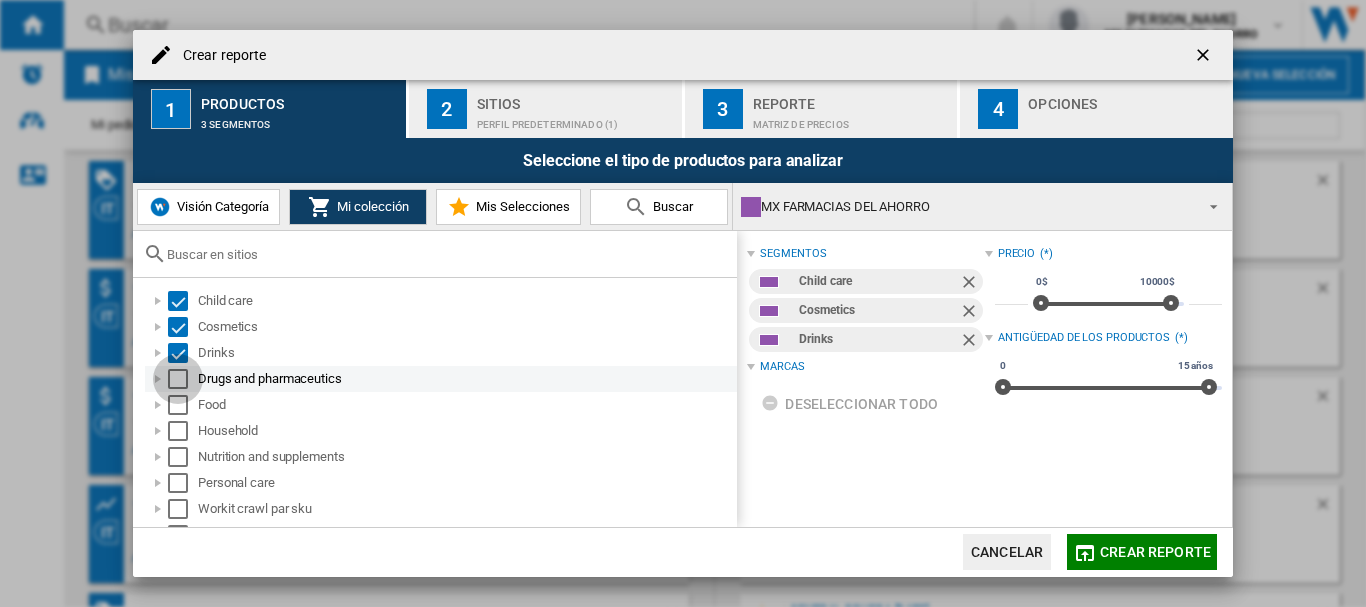 click at bounding box center [178, 379] 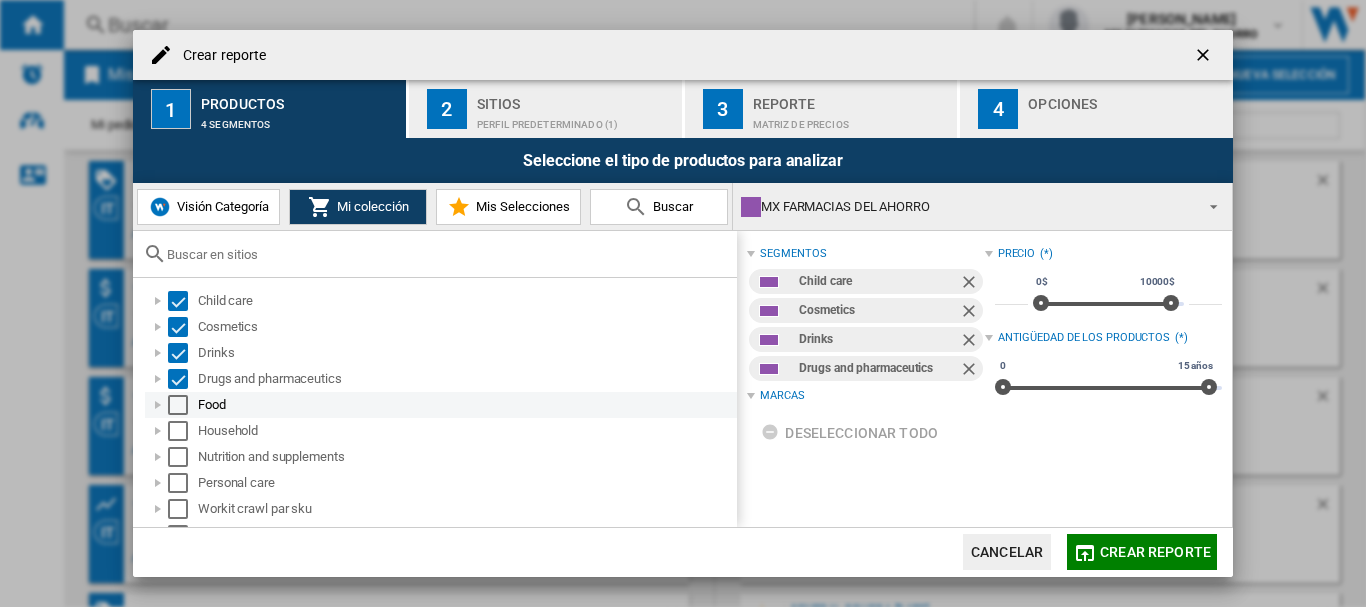 click at bounding box center (178, 405) 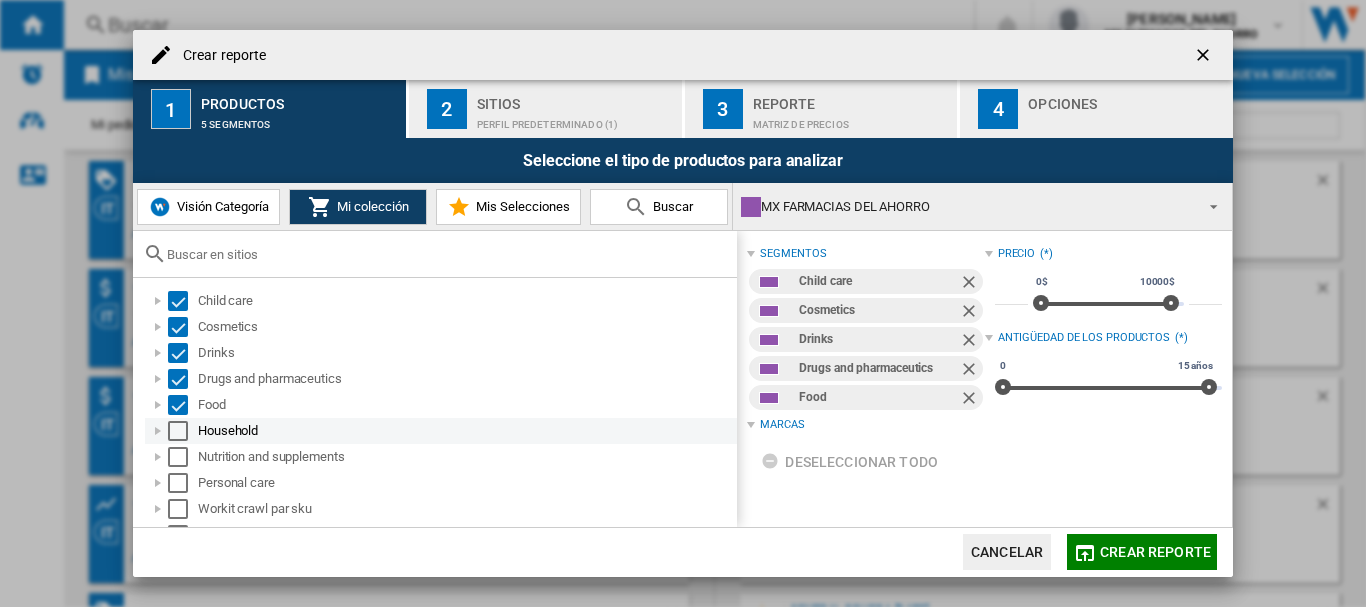 drag, startPoint x: 179, startPoint y: 426, endPoint x: 179, endPoint y: 444, distance: 18 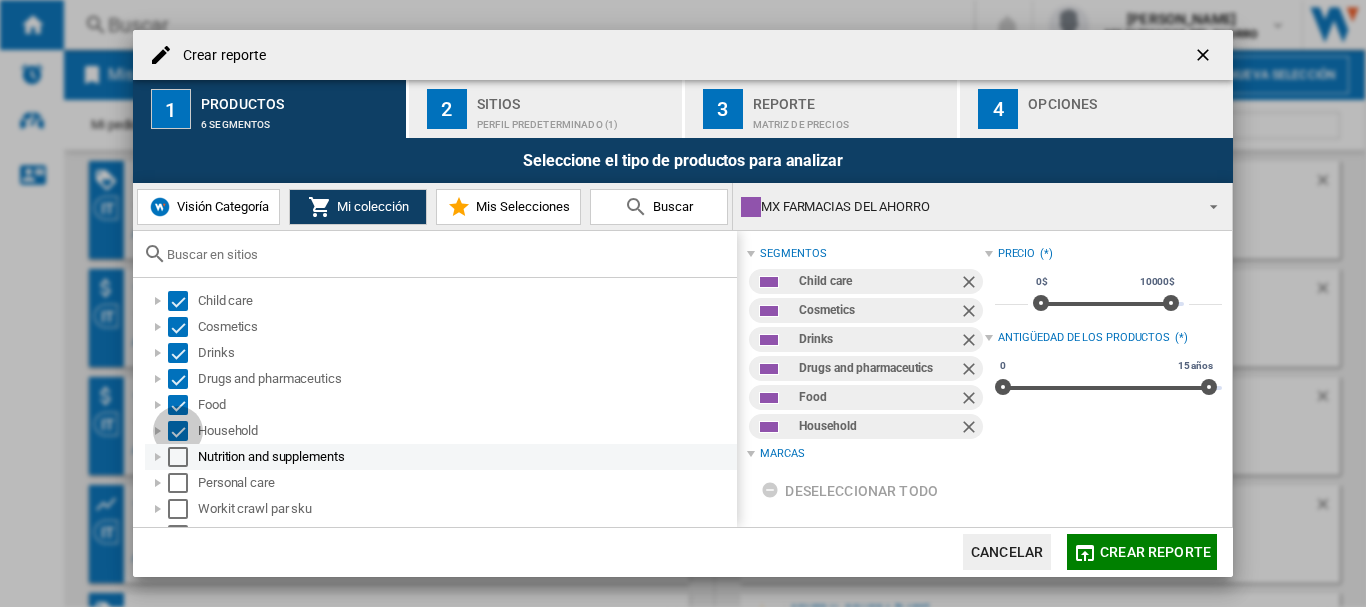 click at bounding box center (178, 457) 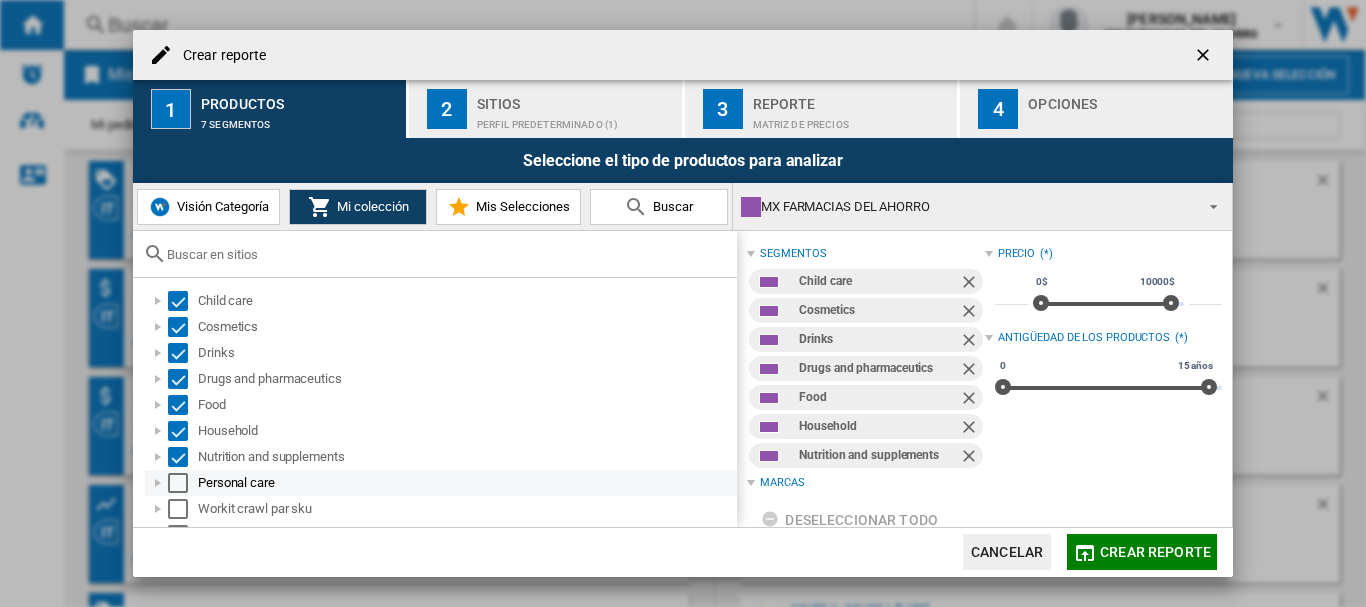 drag, startPoint x: 173, startPoint y: 480, endPoint x: 175, endPoint y: 503, distance: 23.086792 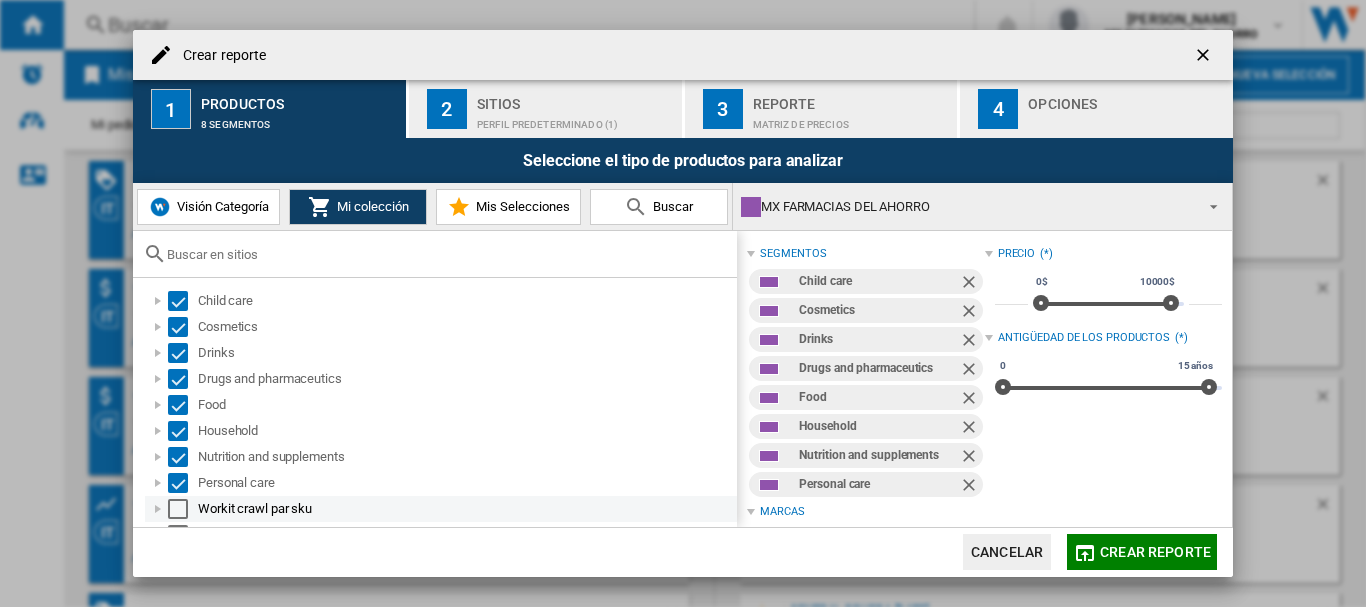 click at bounding box center (178, 509) 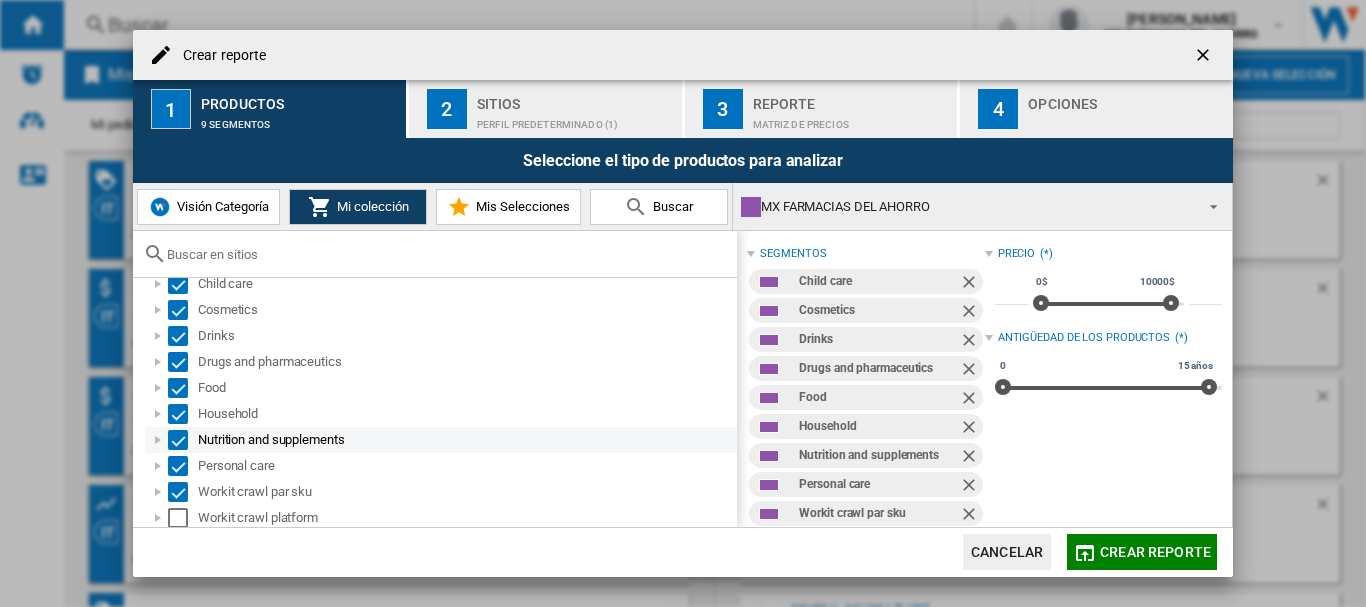 scroll, scrollTop: 21, scrollLeft: 0, axis: vertical 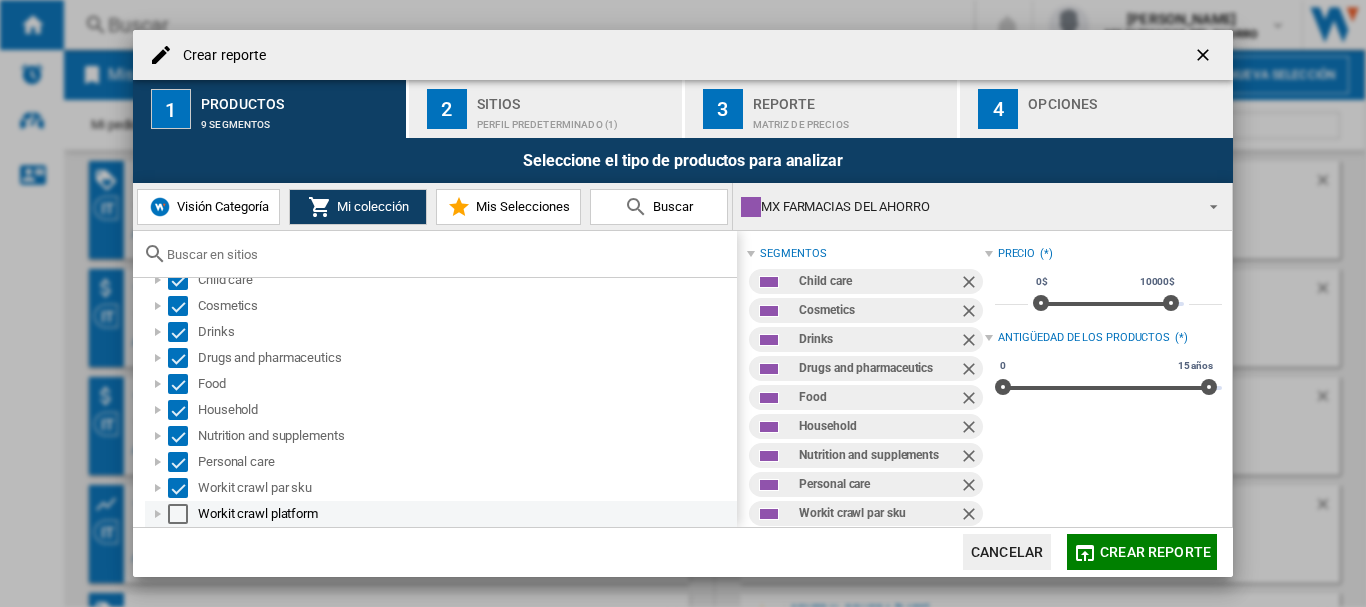 click at bounding box center (178, 514) 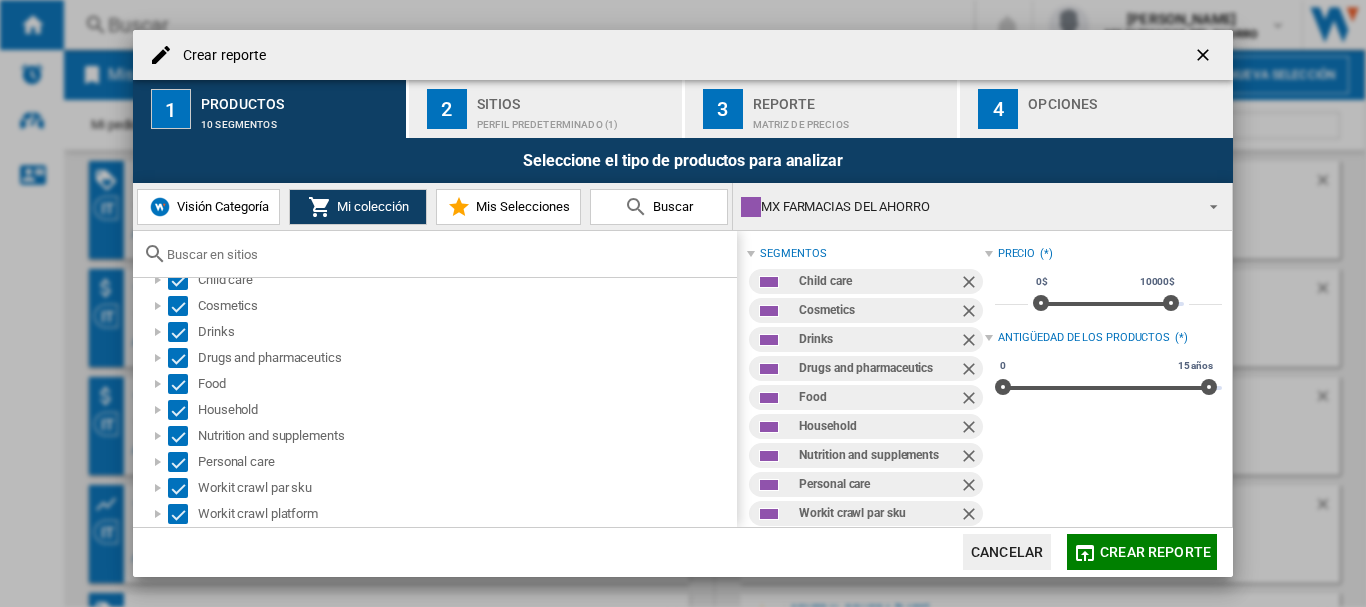 click on "Perfil predeterminado (1)" at bounding box center (575, 119) 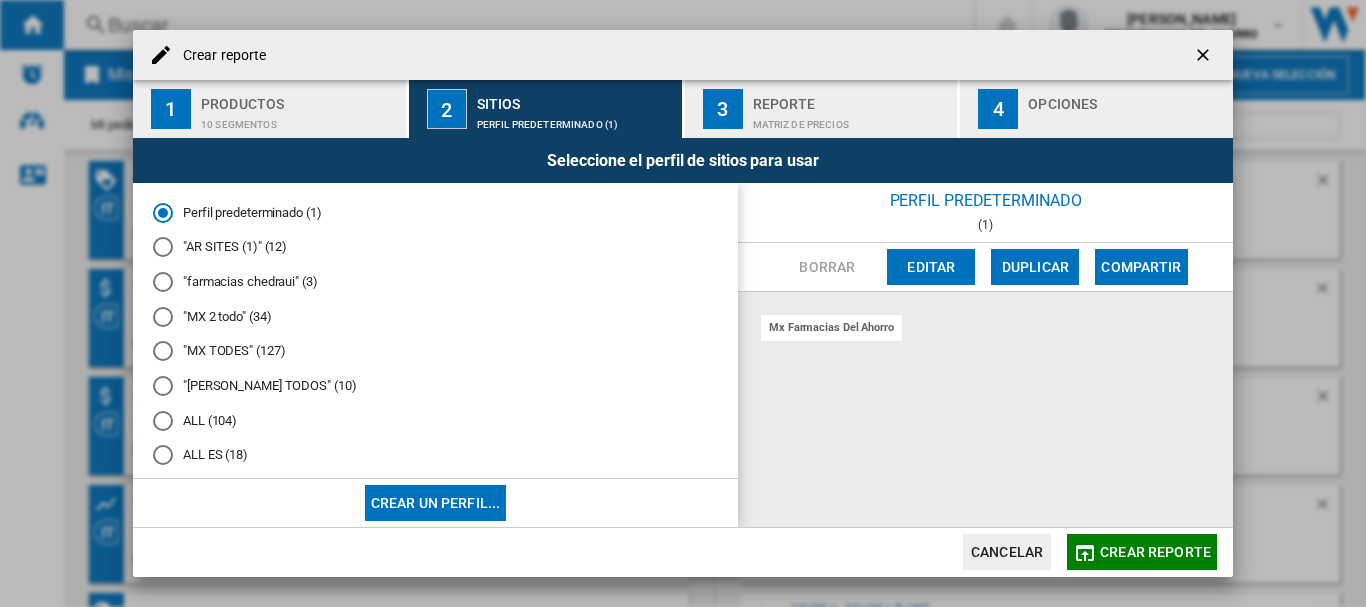 click on "Reporte" at bounding box center (851, 98) 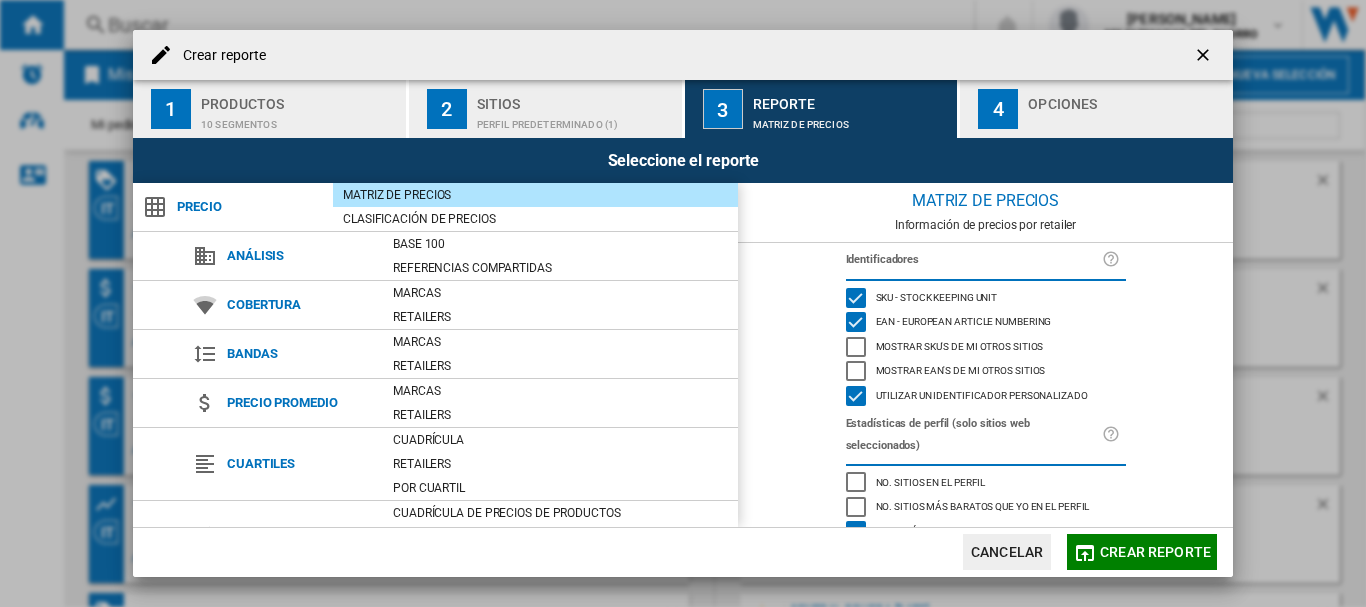 click on "4" at bounding box center (998, 109) 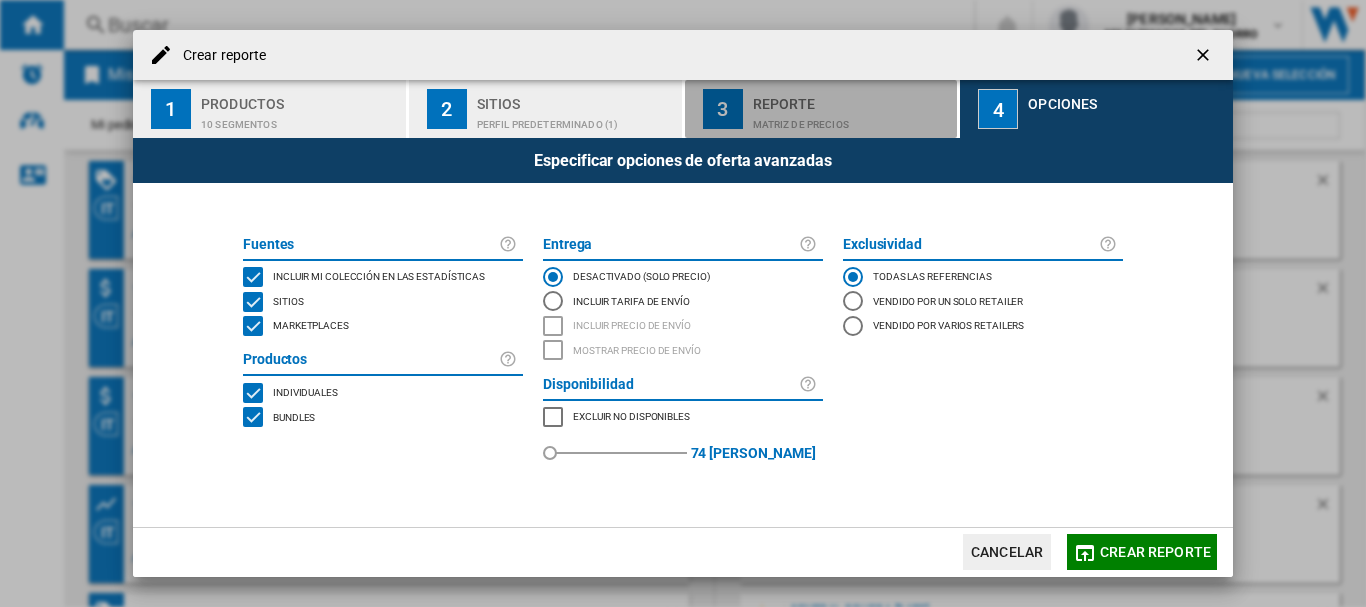 click on "Reporte" at bounding box center [851, 98] 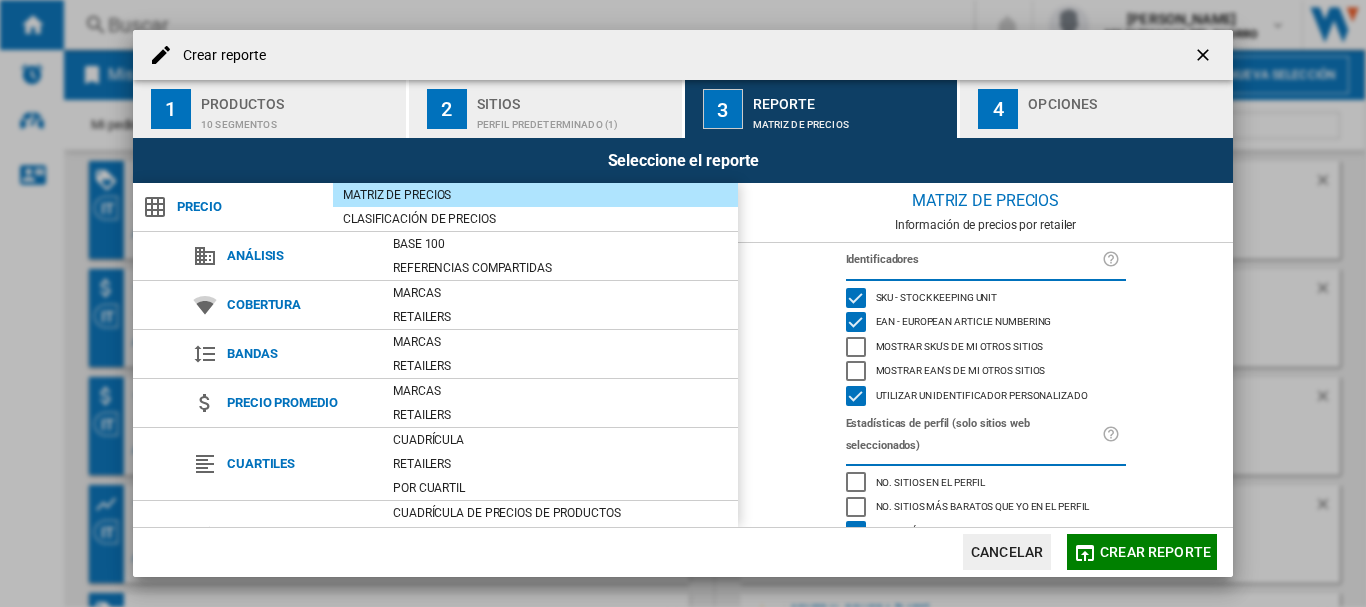 click on "Crear reporte" 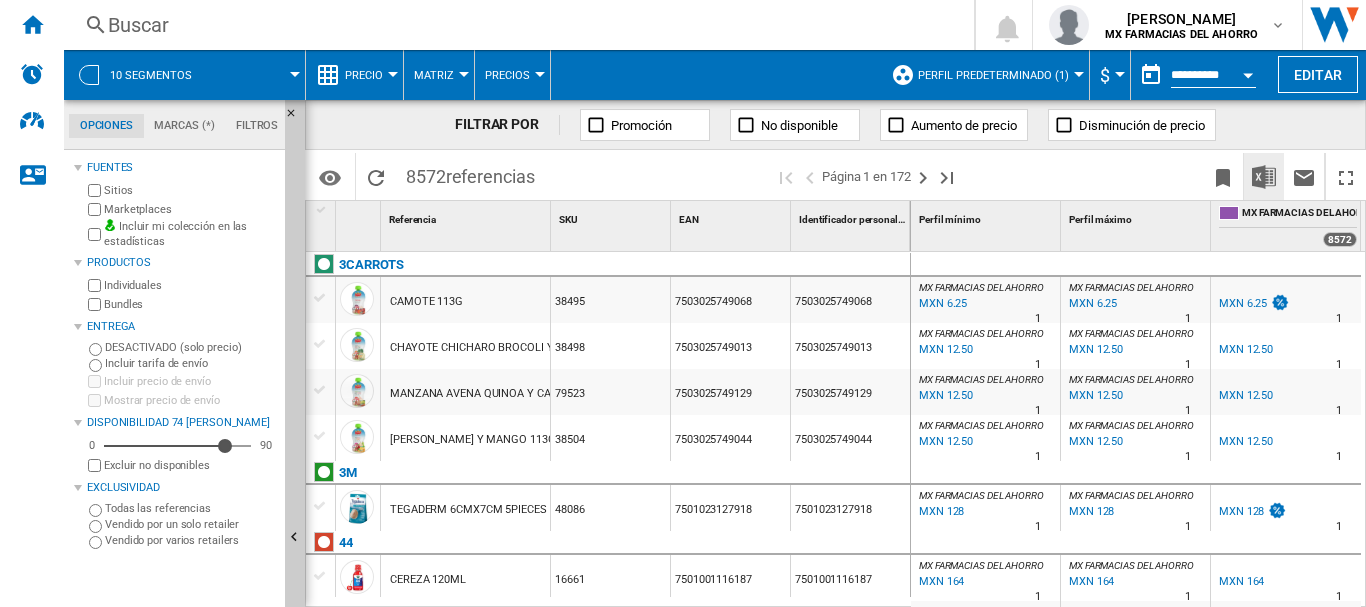 click at bounding box center (1264, 177) 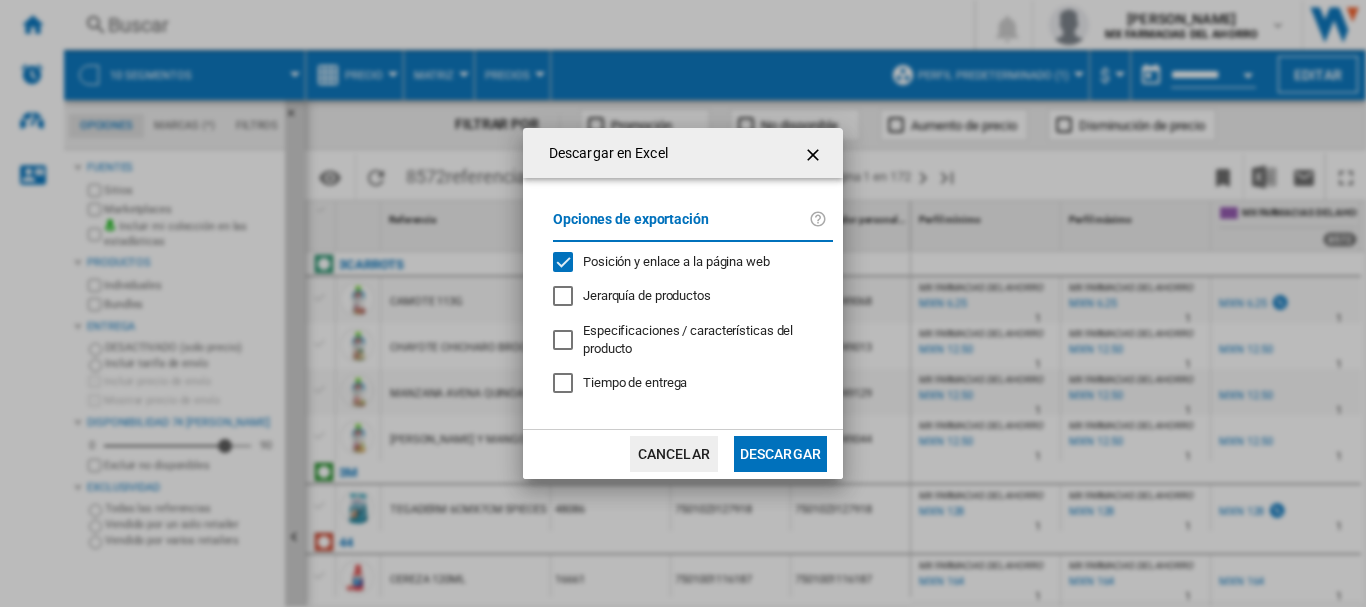click on "Posición y enlace a la página web" 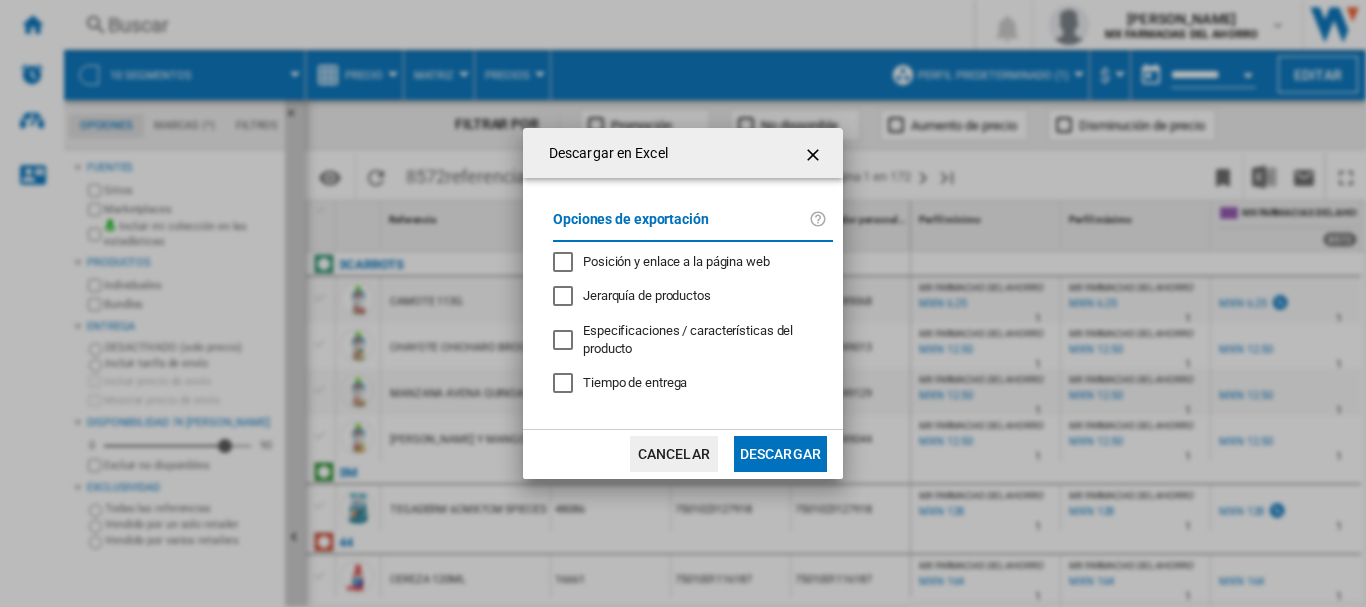 click on "Descargar" 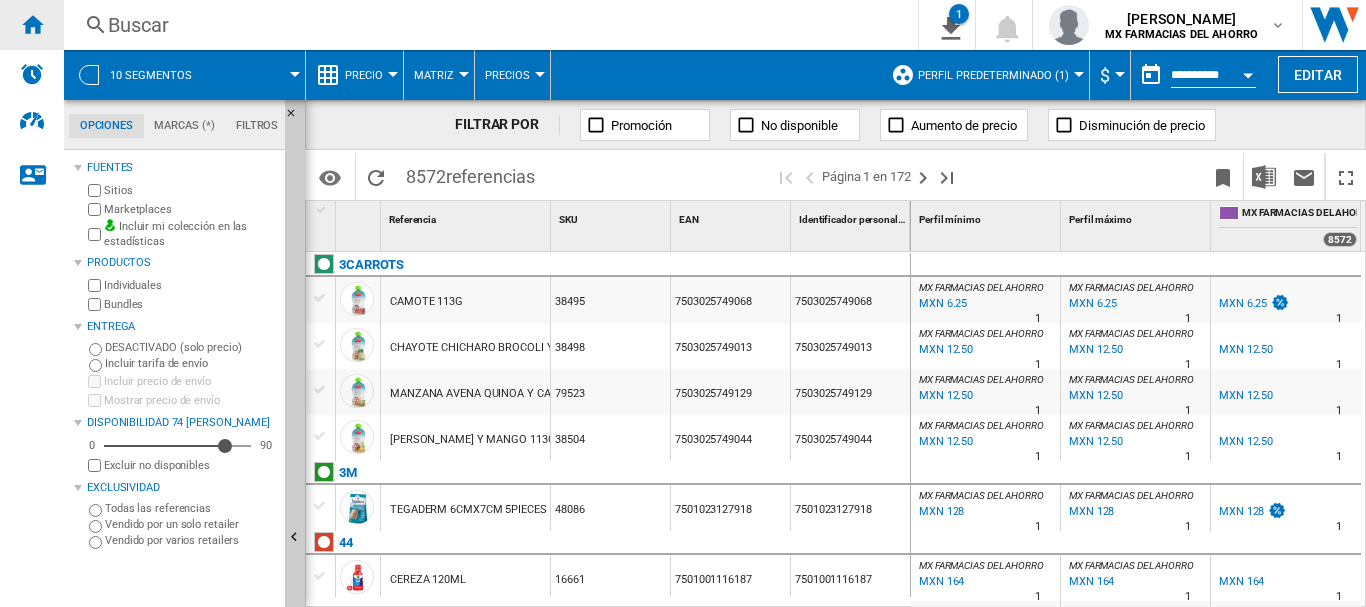 click at bounding box center (32, 24) 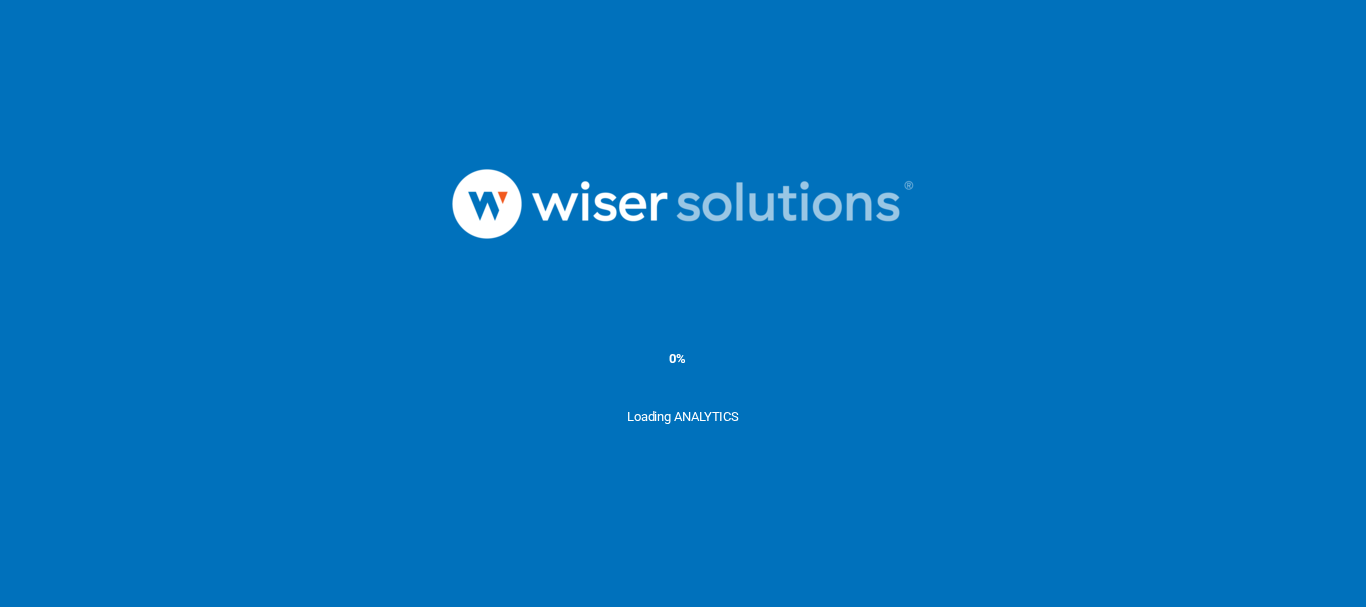 scroll, scrollTop: 0, scrollLeft: 0, axis: both 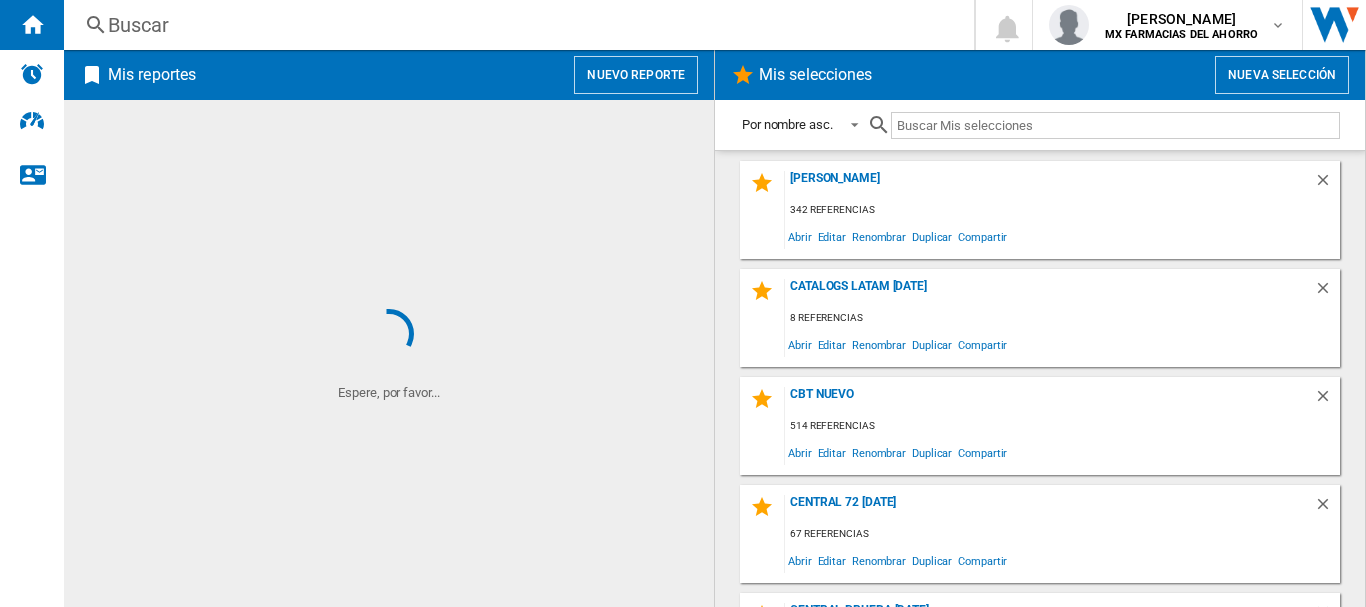 click on "Nuevo reporte" at bounding box center [636, 75] 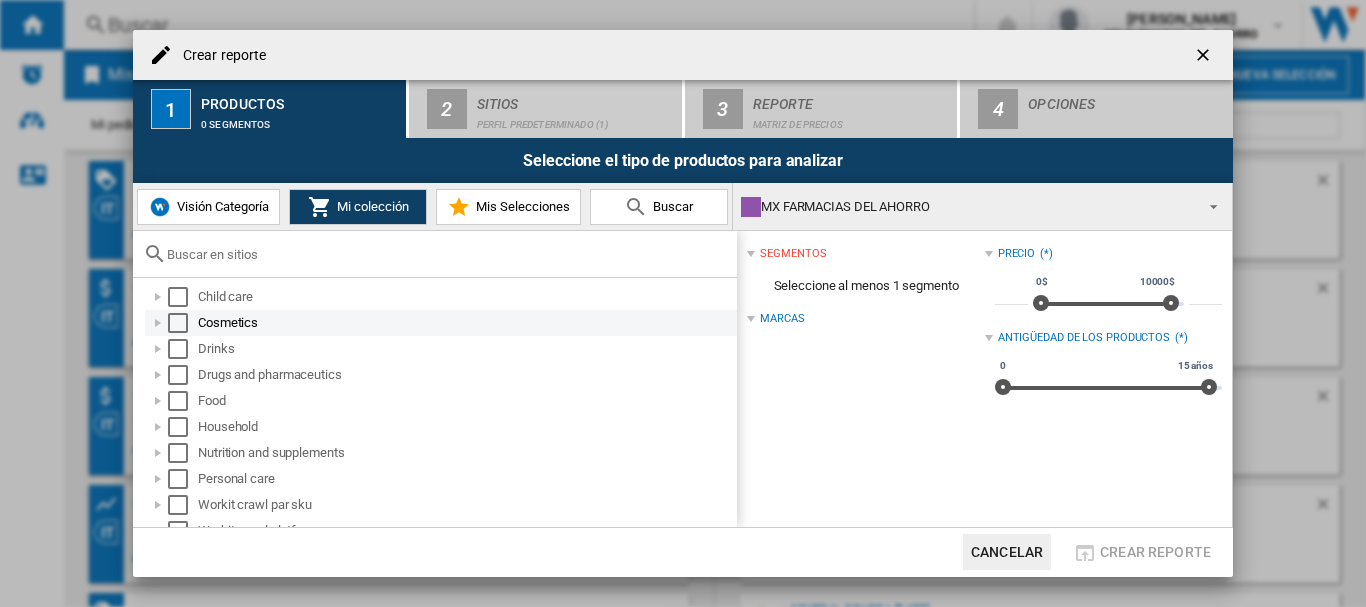 scroll, scrollTop: 0, scrollLeft: 0, axis: both 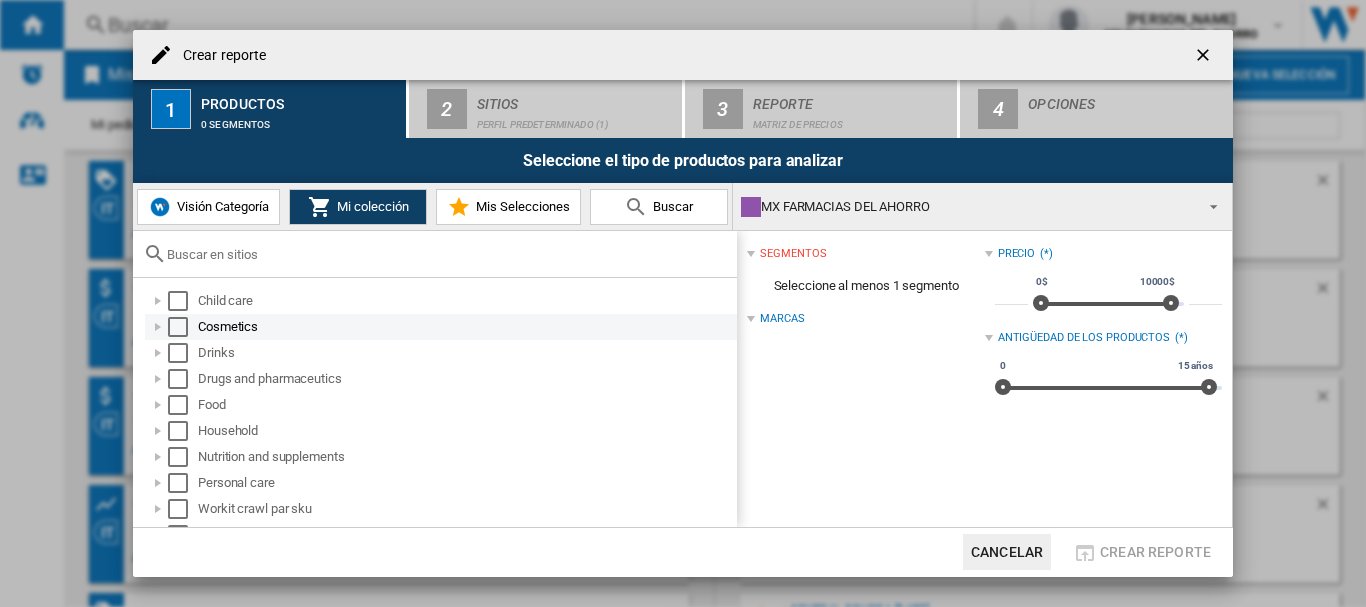 click at bounding box center (158, 327) 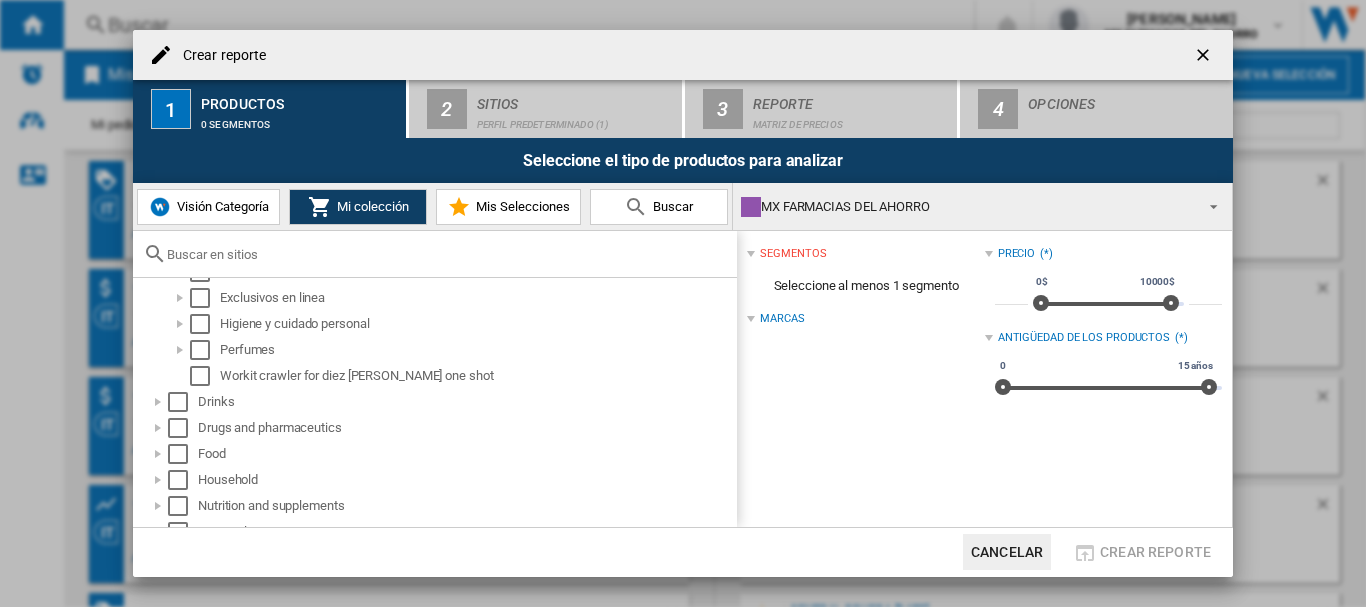 scroll, scrollTop: 0, scrollLeft: 0, axis: both 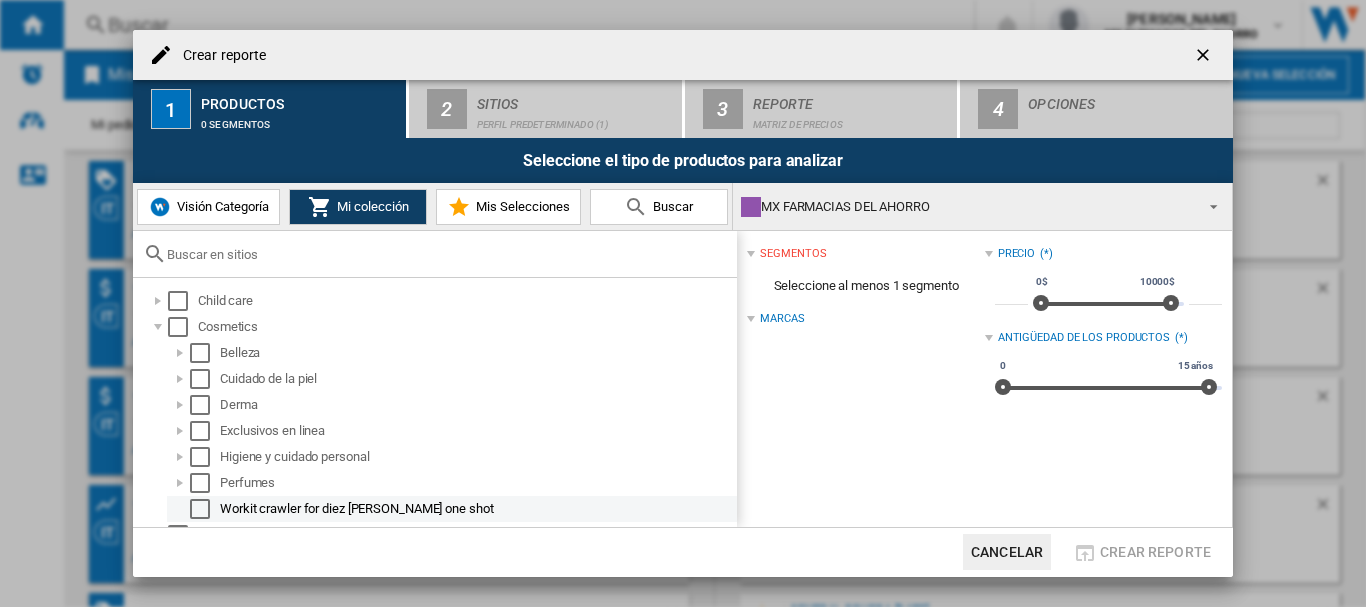 click at bounding box center (200, 509) 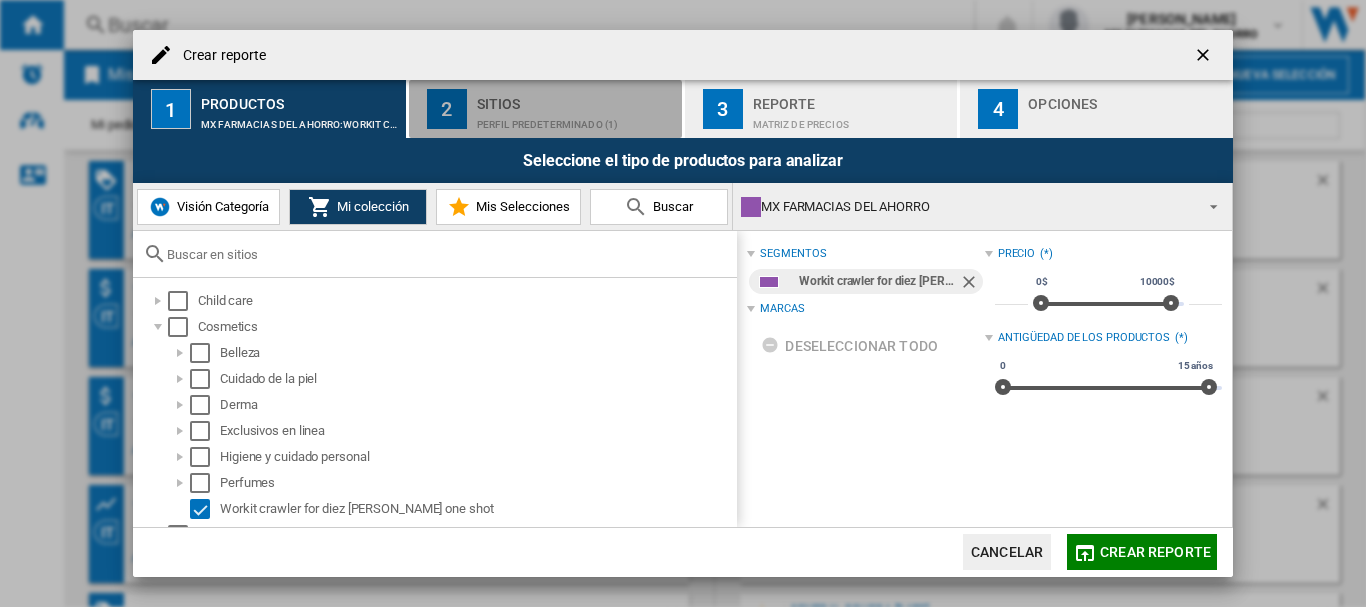 click on "Perfil predeterminado (1)" at bounding box center [575, 119] 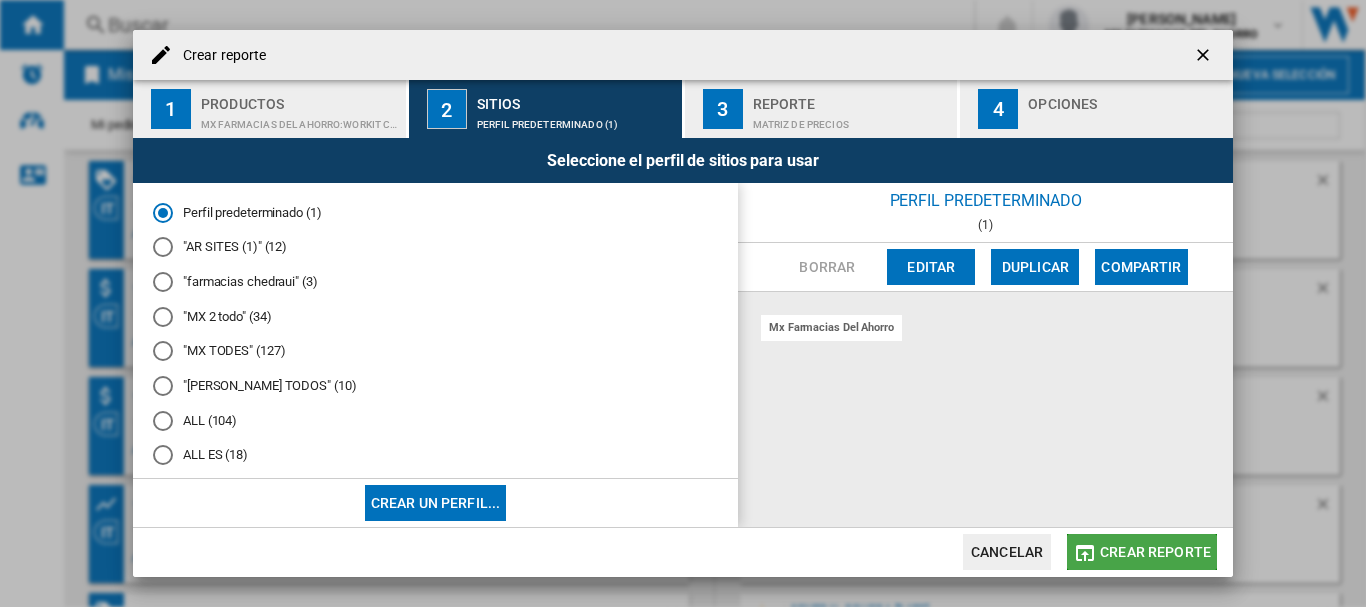 click on "Crear reporte" 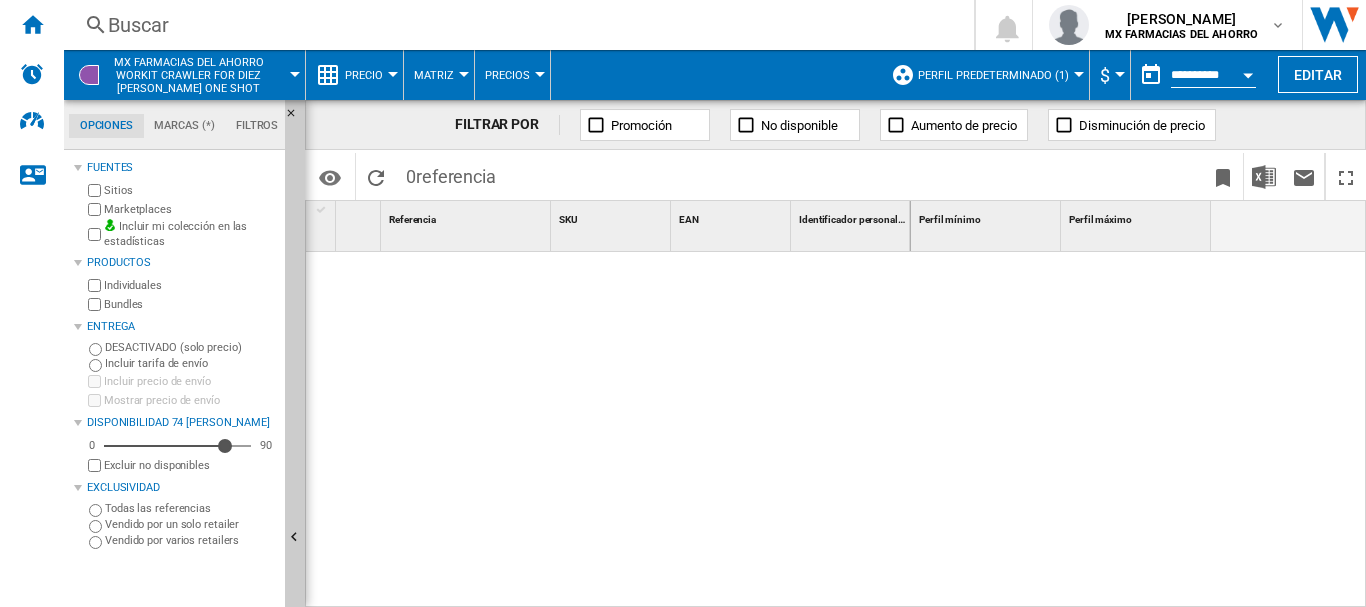 click on "Perfil predeterminado (1)" at bounding box center (993, 75) 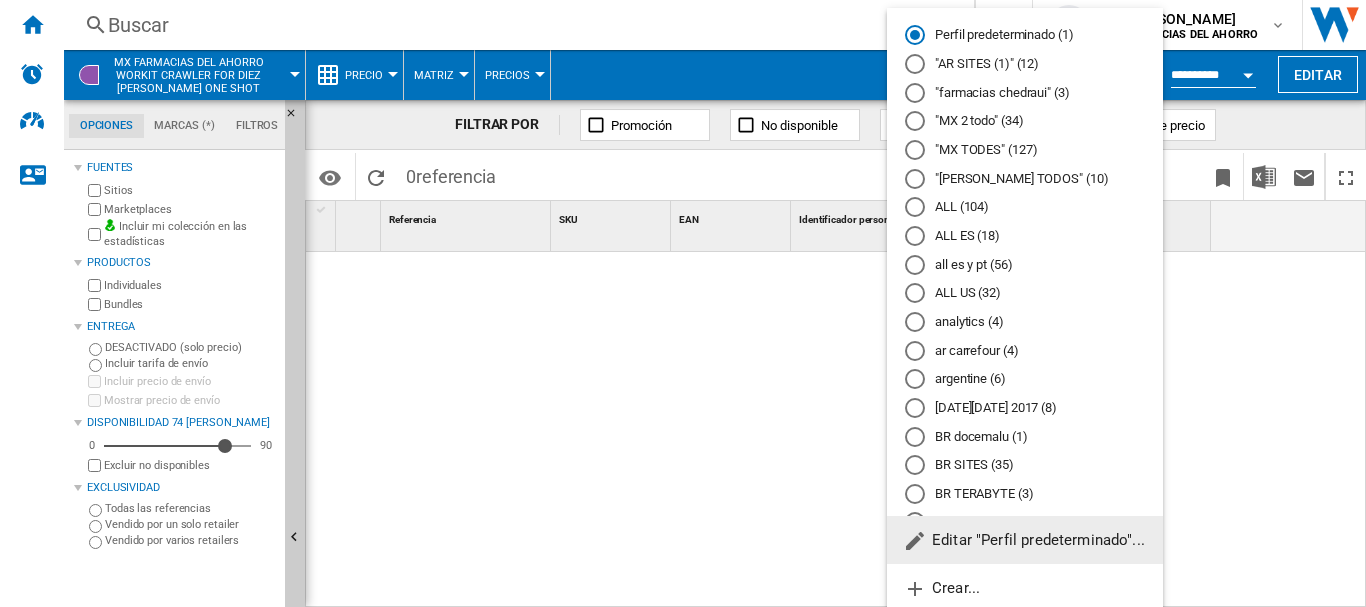 click at bounding box center (915, 64) 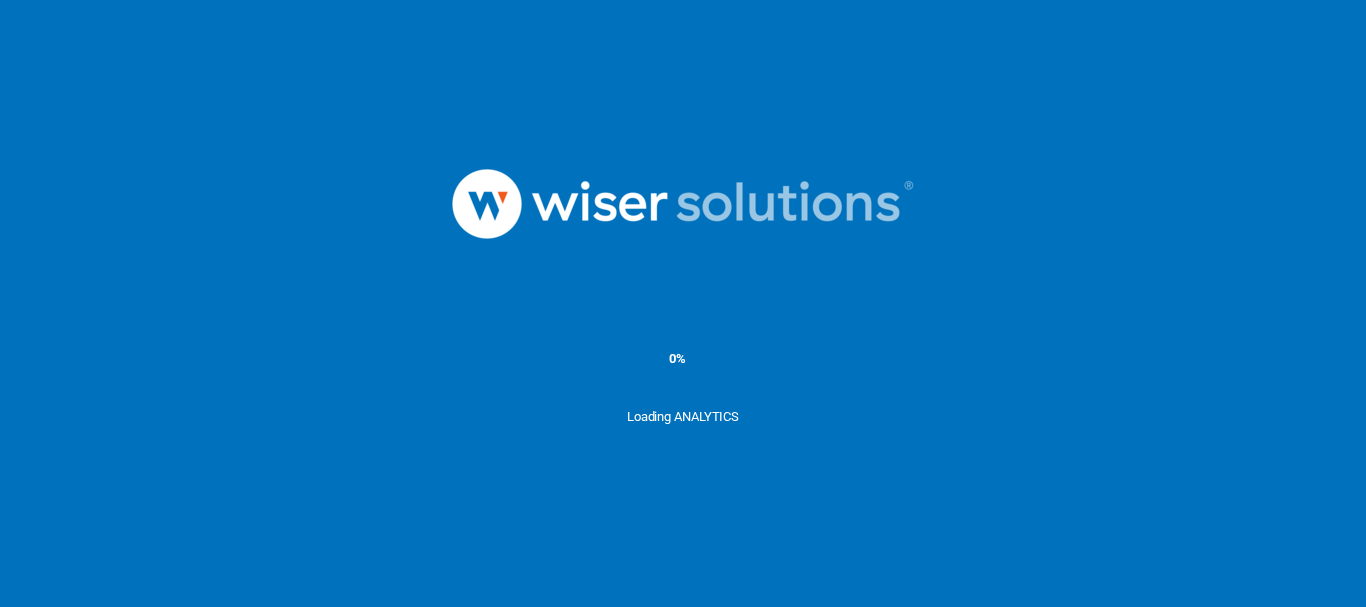 scroll, scrollTop: 0, scrollLeft: 0, axis: both 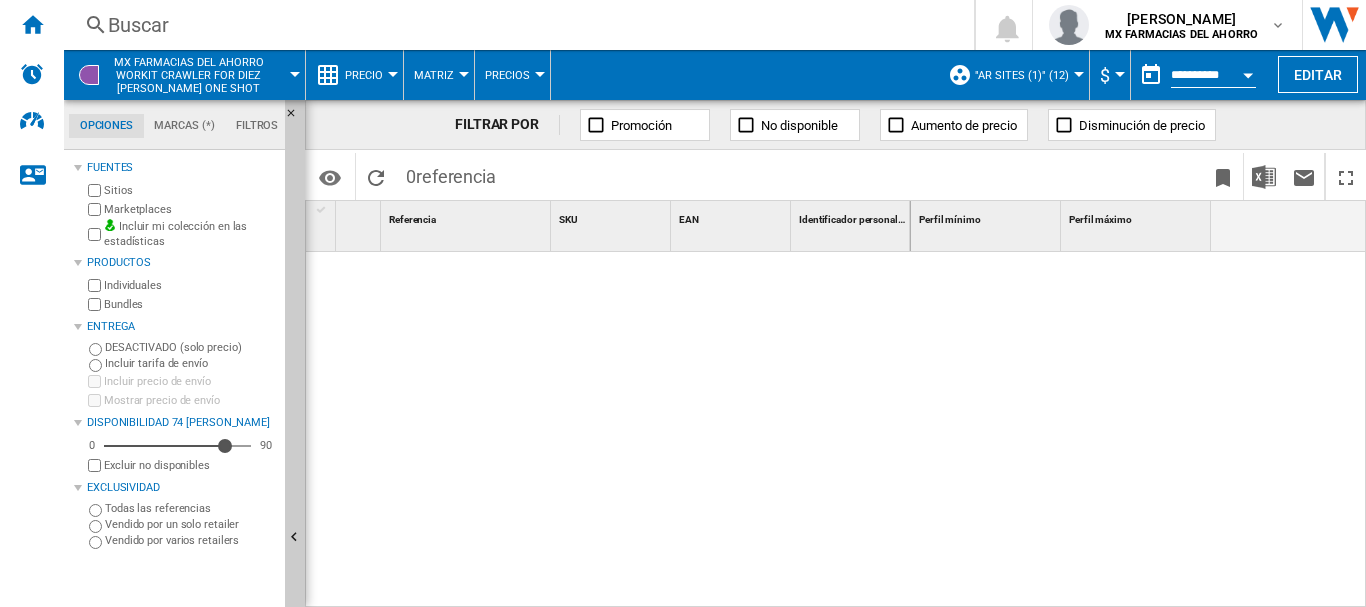 click on "MX FARMACIAS DEL AHORRO Workit crawler for diez [PERSON_NAME] one shot" at bounding box center [184, 75] 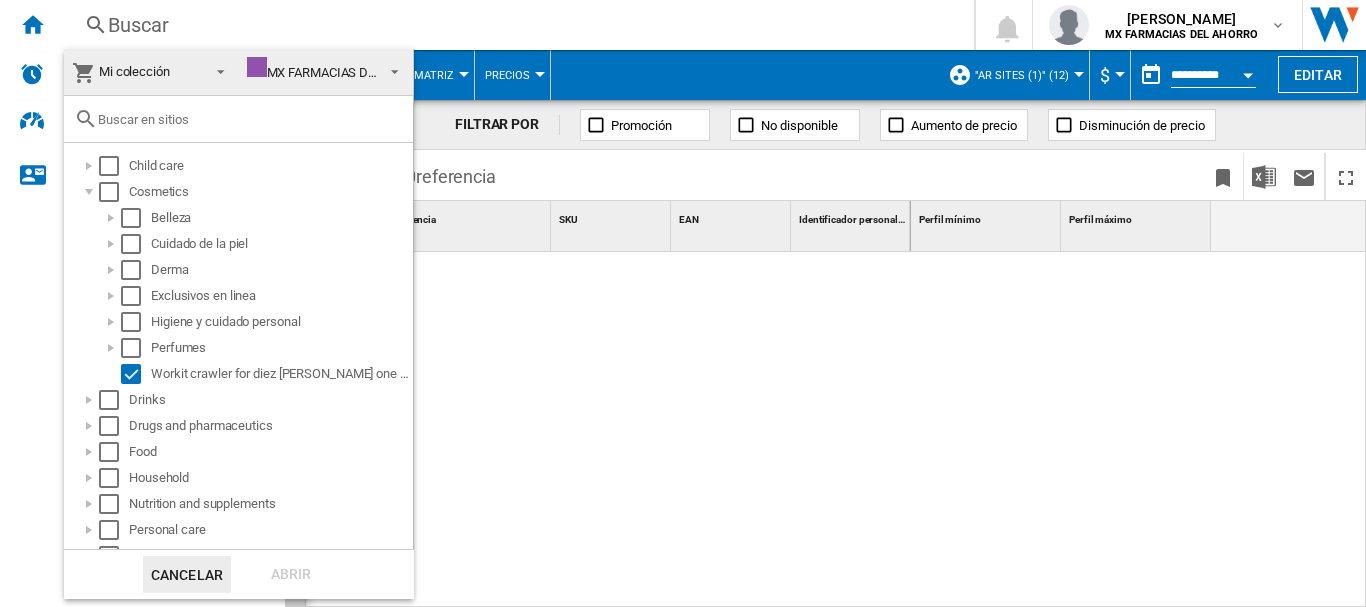 click on "Mi colección" at bounding box center [134, 71] 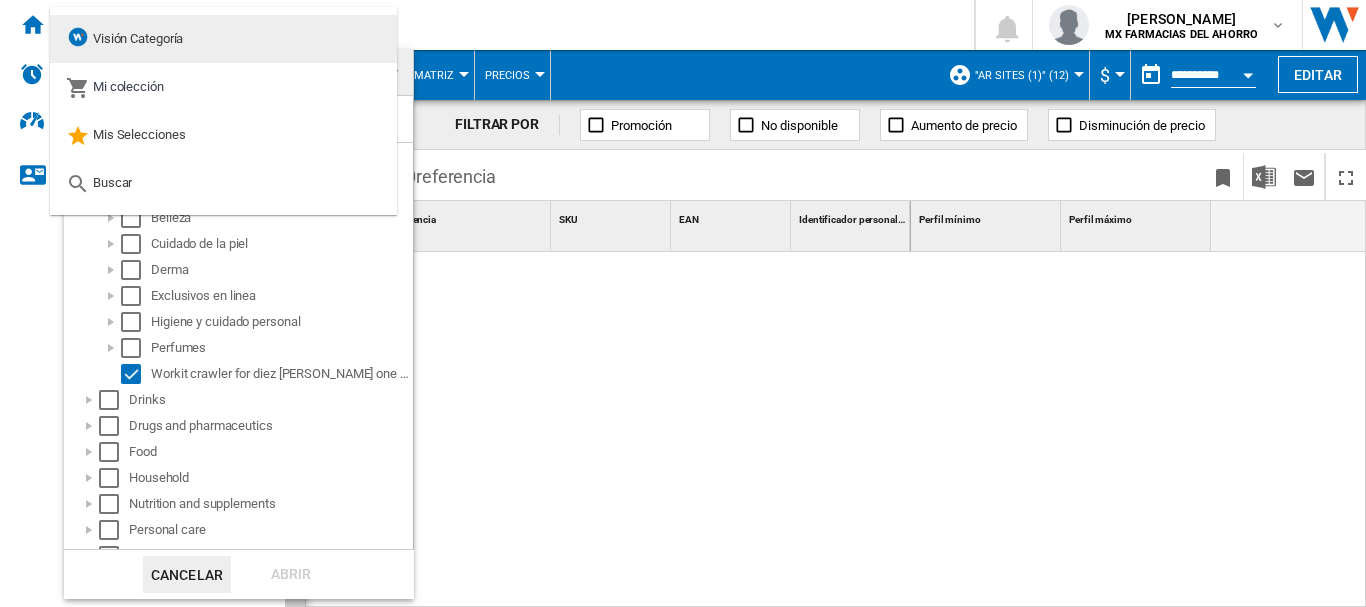 click on "Visión Categoría" at bounding box center [138, 38] 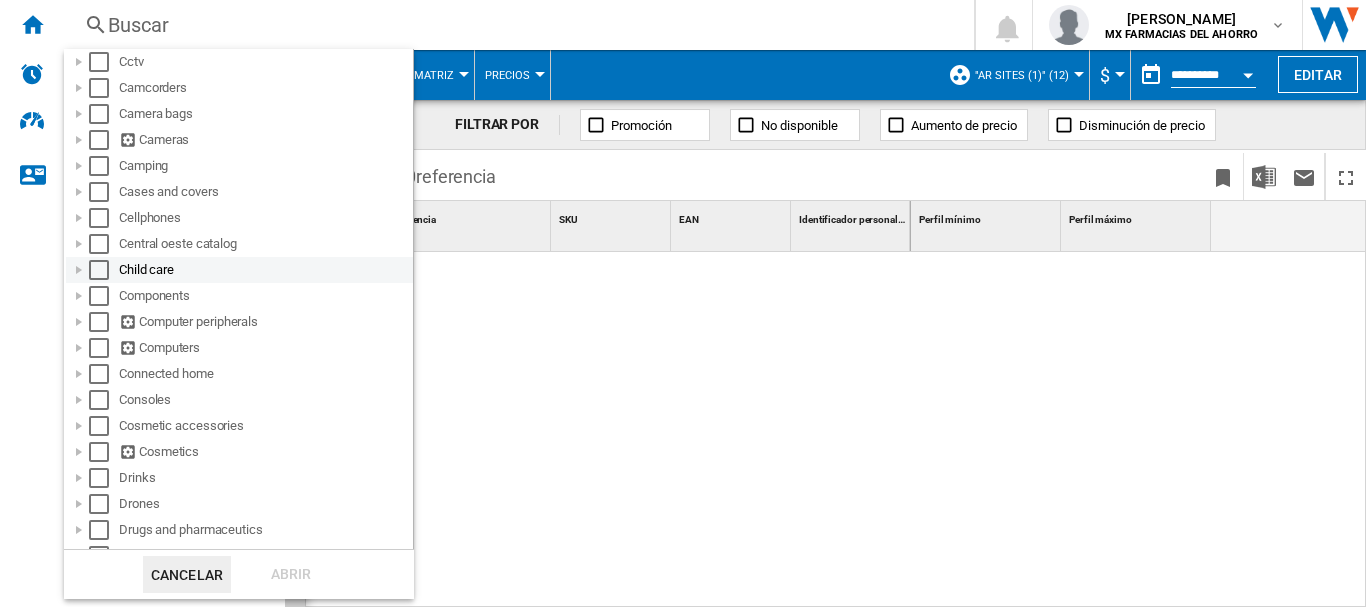 scroll, scrollTop: 267, scrollLeft: 0, axis: vertical 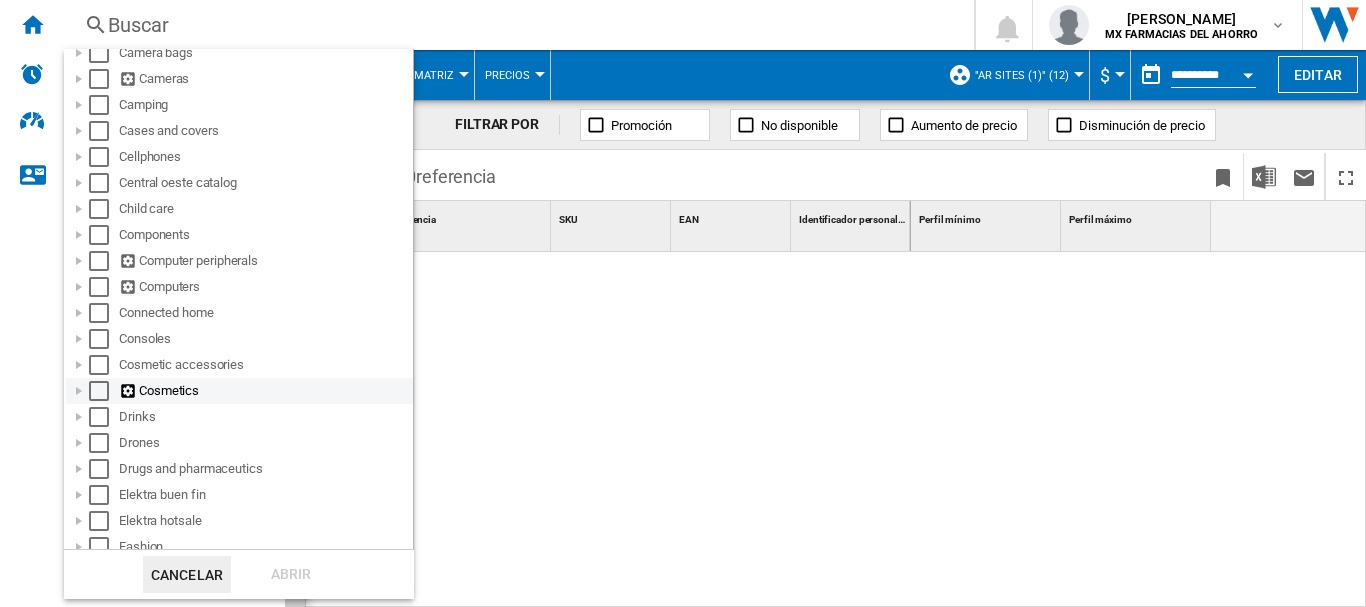 click at bounding box center [79, 391] 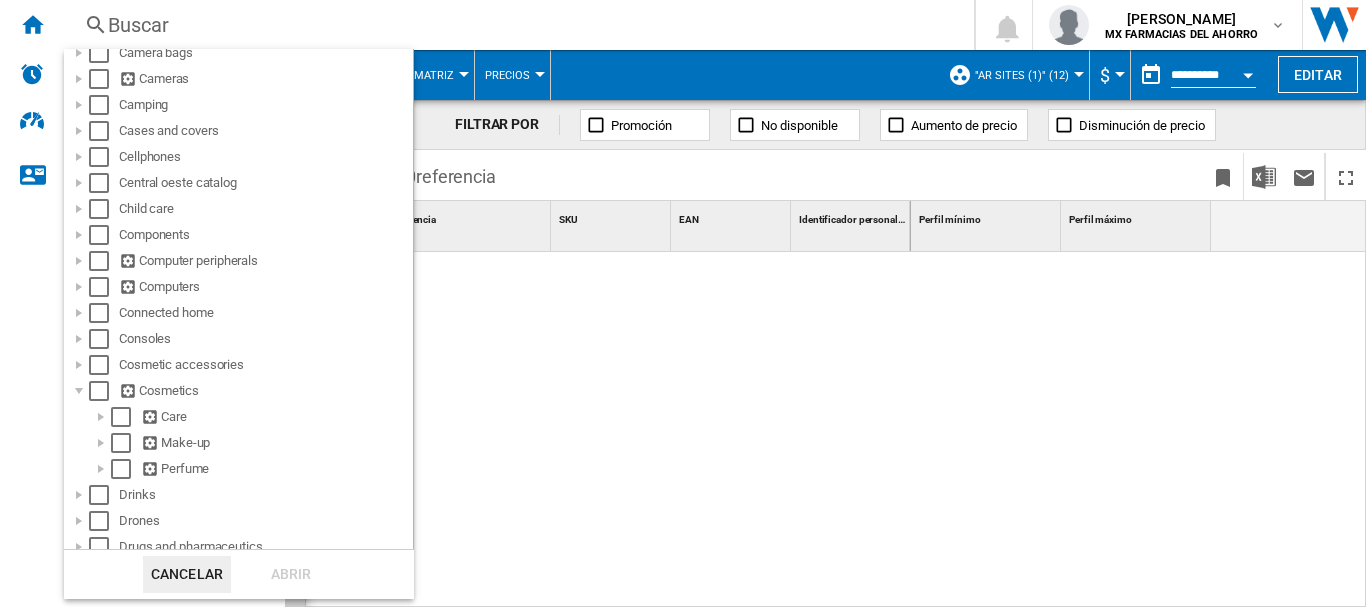 click at bounding box center (683, 303) 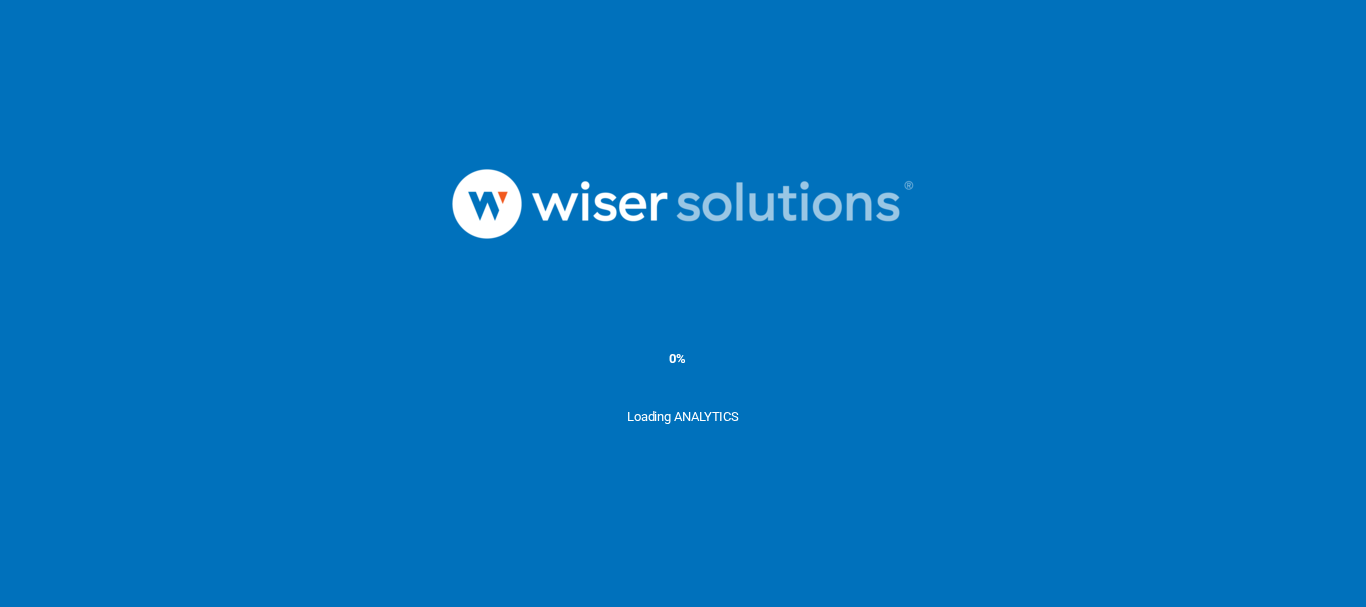 scroll, scrollTop: 0, scrollLeft: 0, axis: both 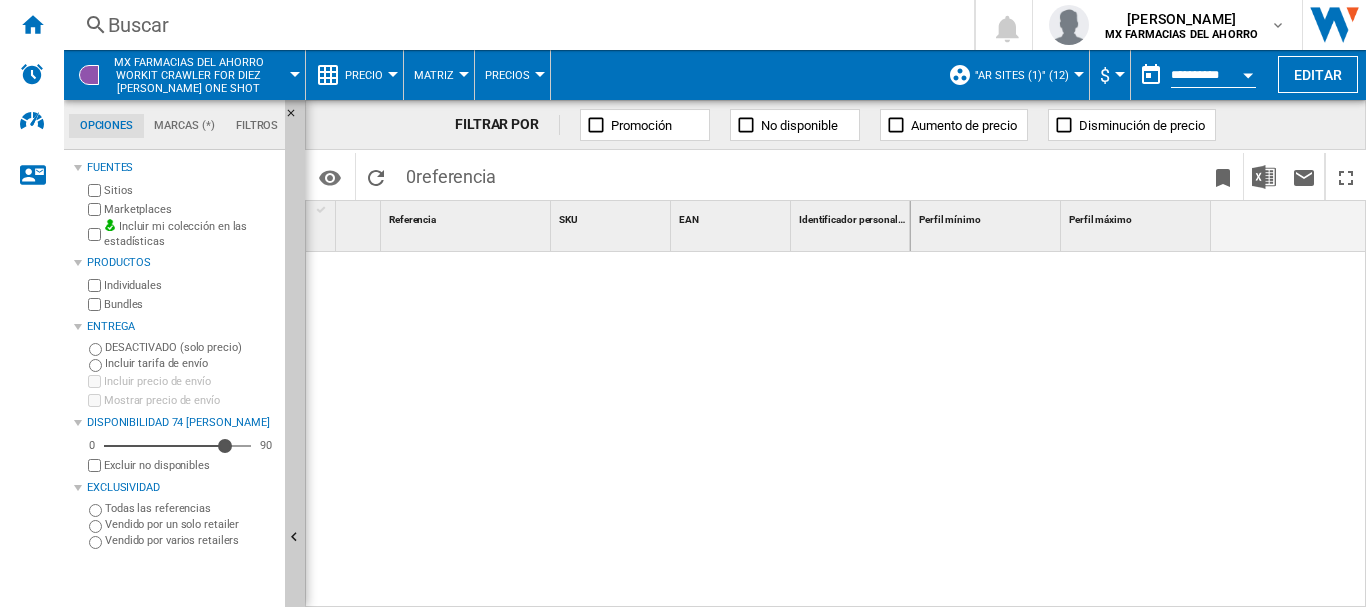 click on ""AR SITES (1)" (12)" at bounding box center (1022, 75) 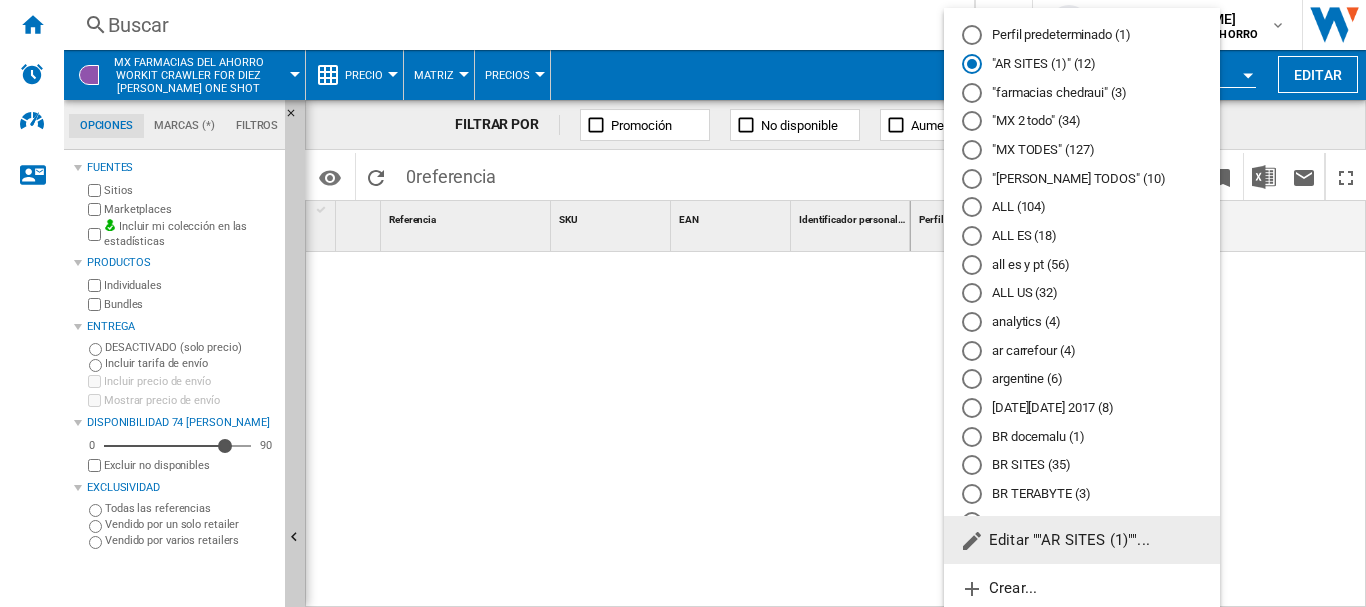 click on ""MX 2 todo" (34)" at bounding box center [1082, 121] 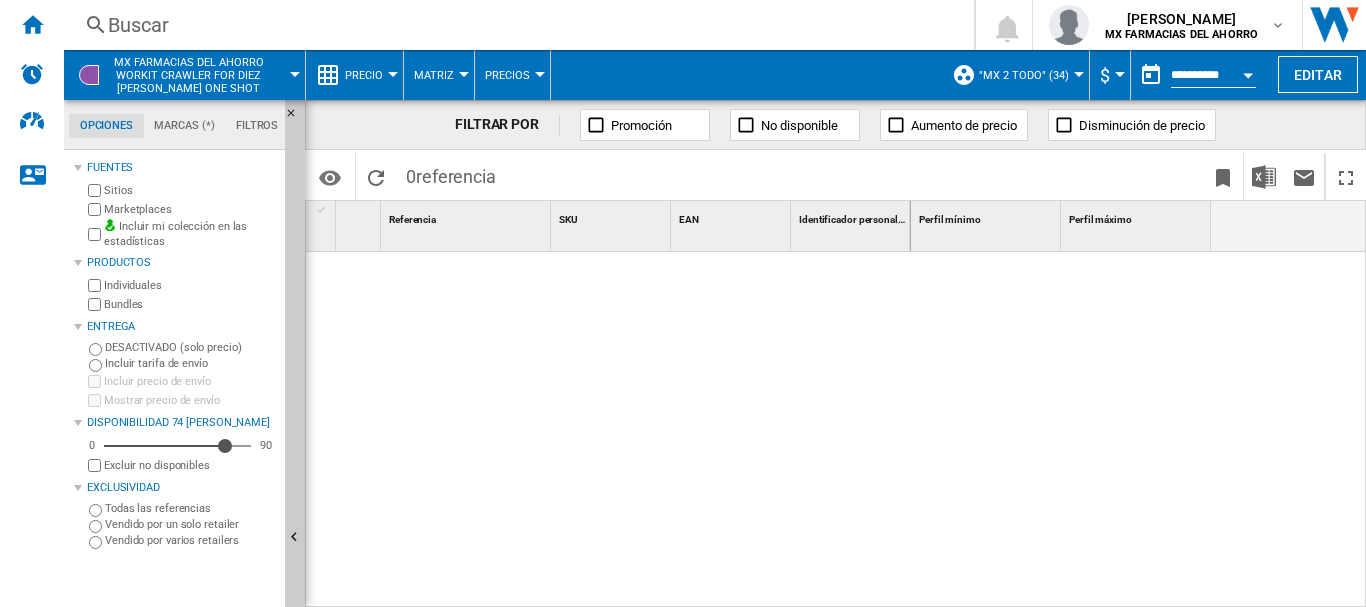 click on ""MX 2 todo" (34)" at bounding box center (1024, 75) 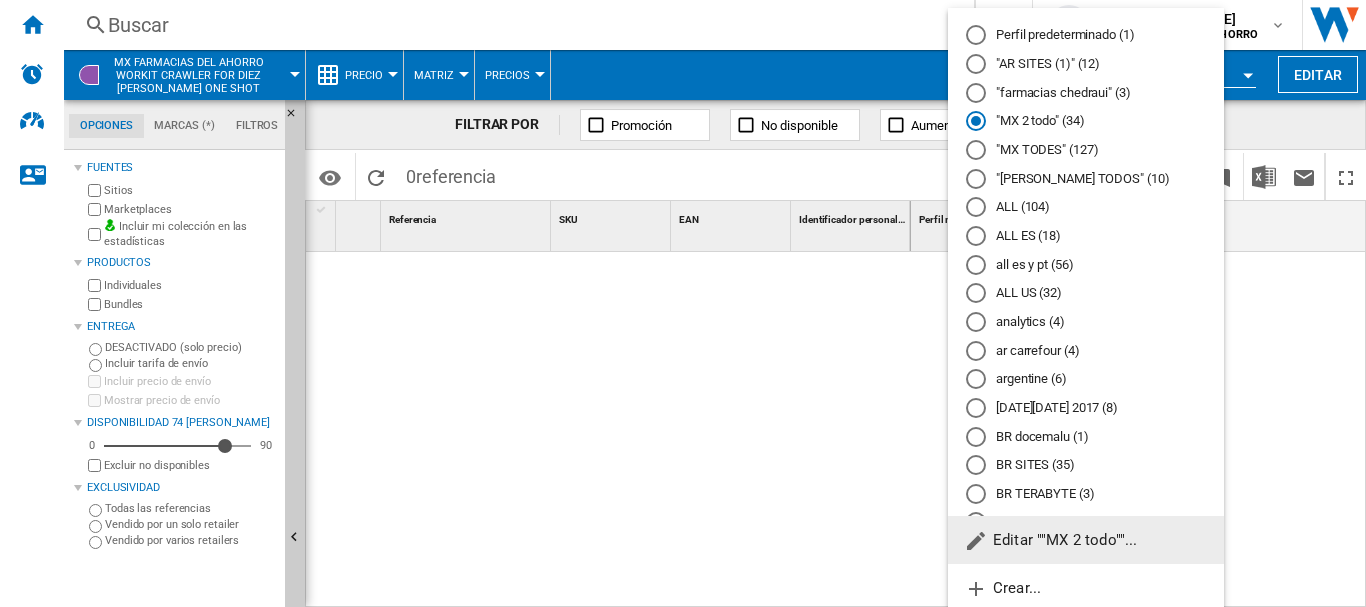 click at bounding box center [976, 35] 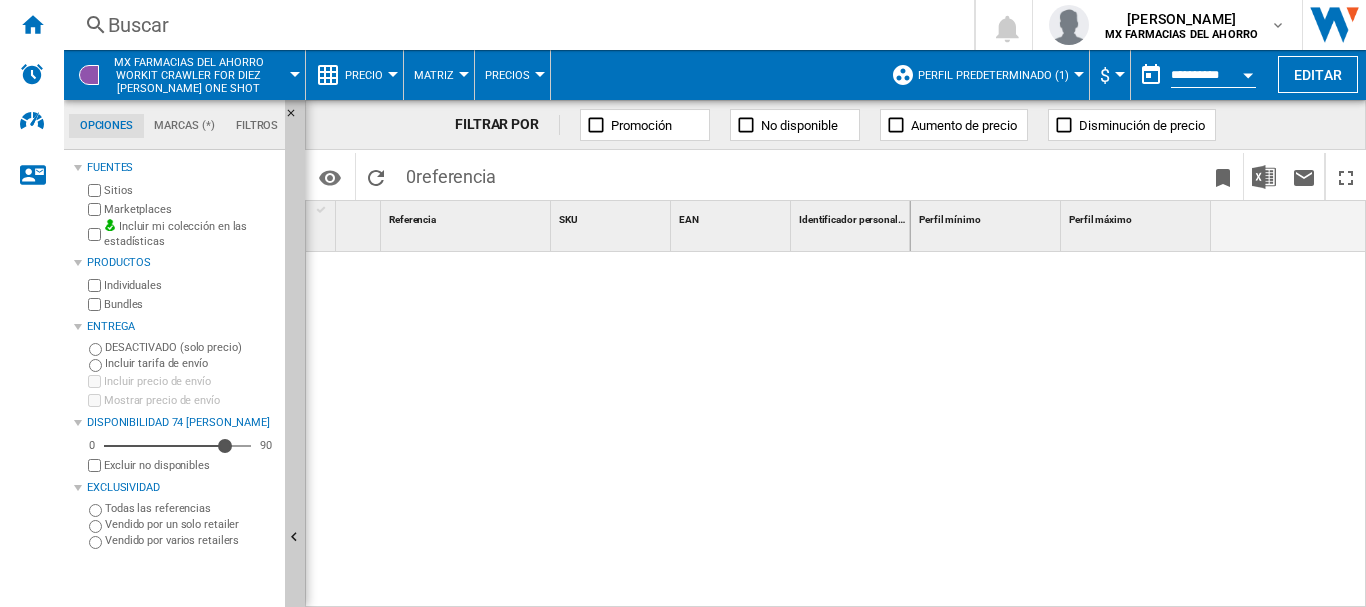 click on "MX FARMACIAS DEL AHORRO Workit crawler for diez [PERSON_NAME] one shot" at bounding box center (198, 75) 